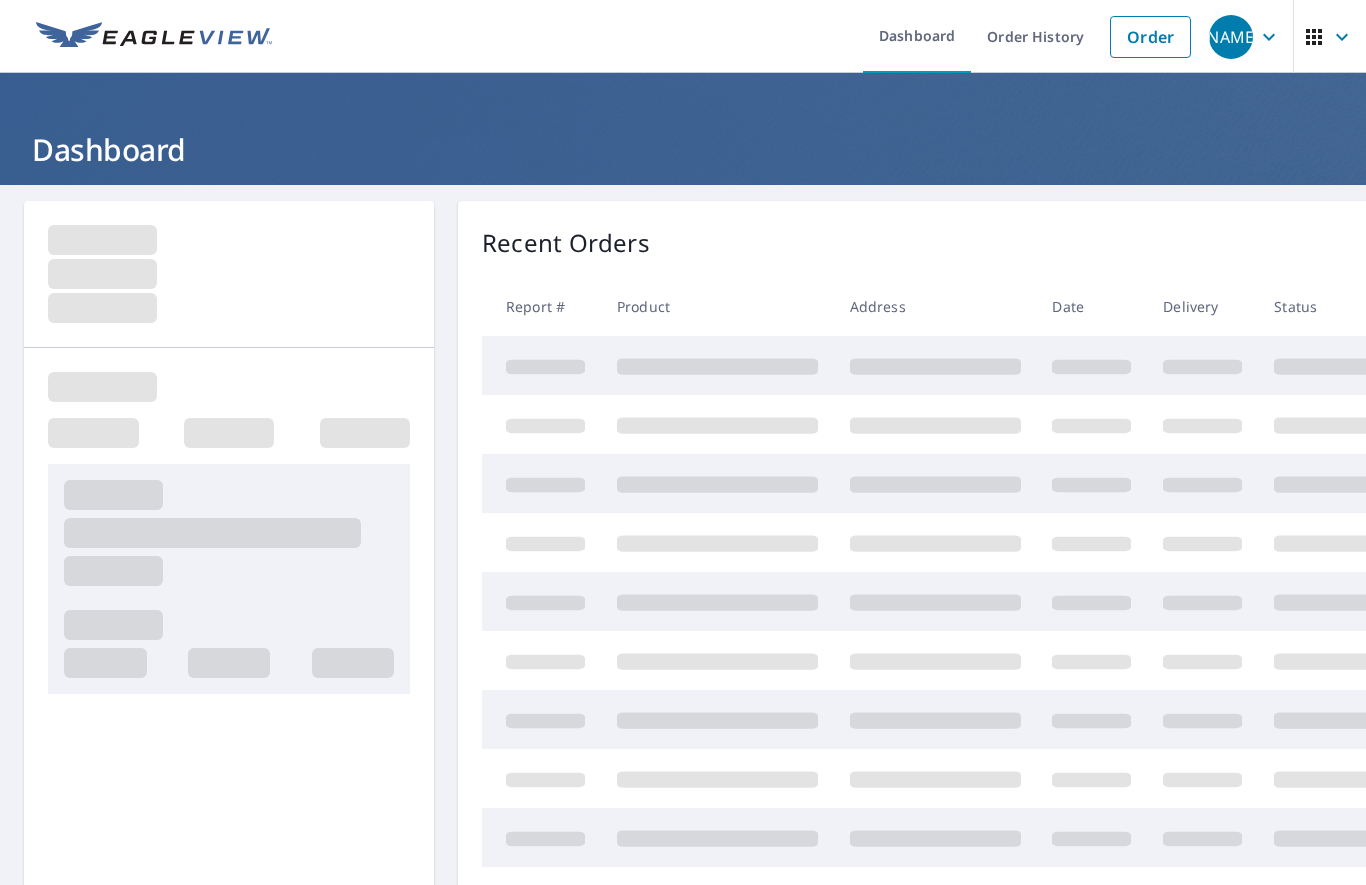 scroll, scrollTop: 0, scrollLeft: 0, axis: both 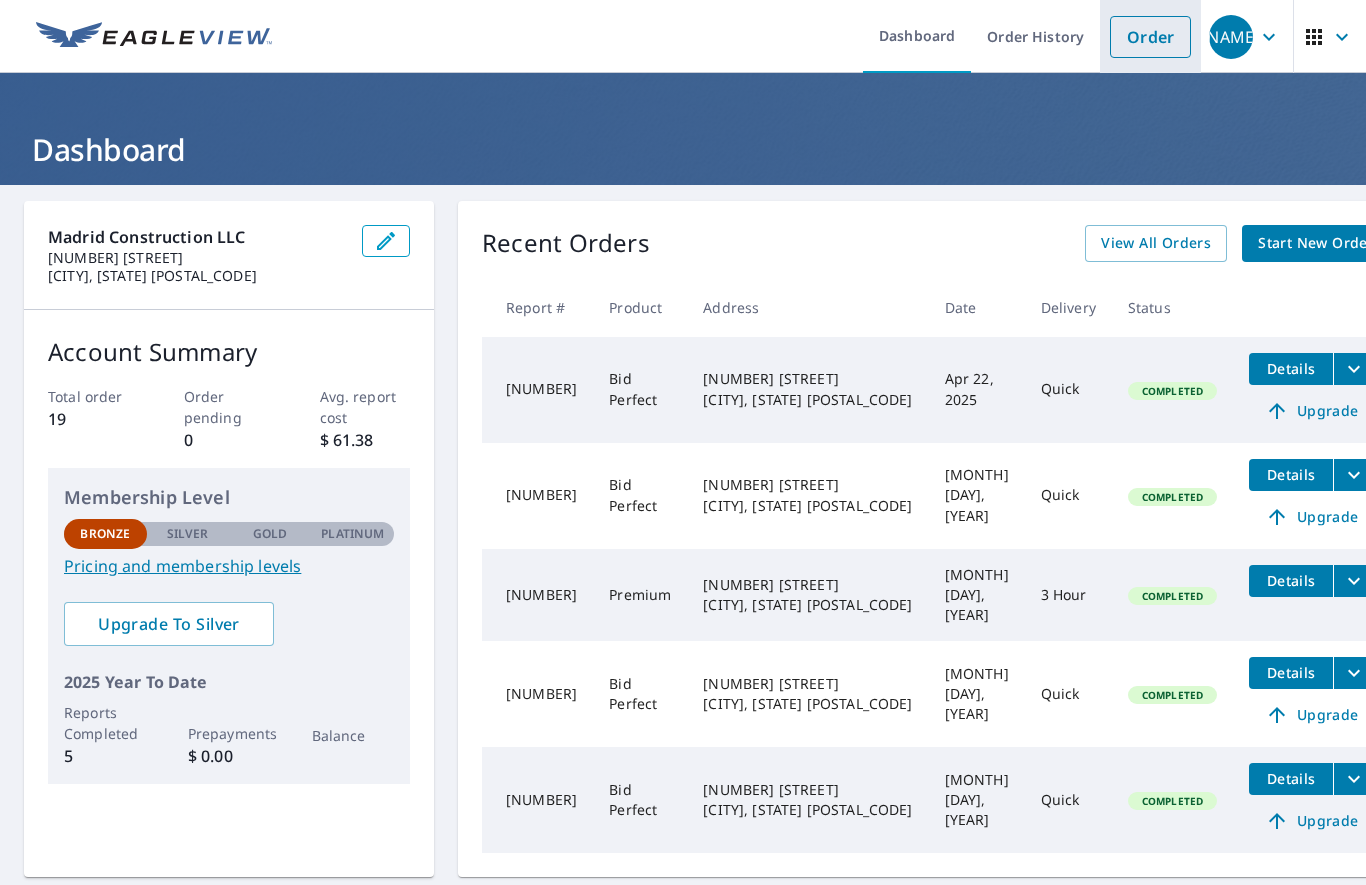 click on "Order" at bounding box center (1150, 37) 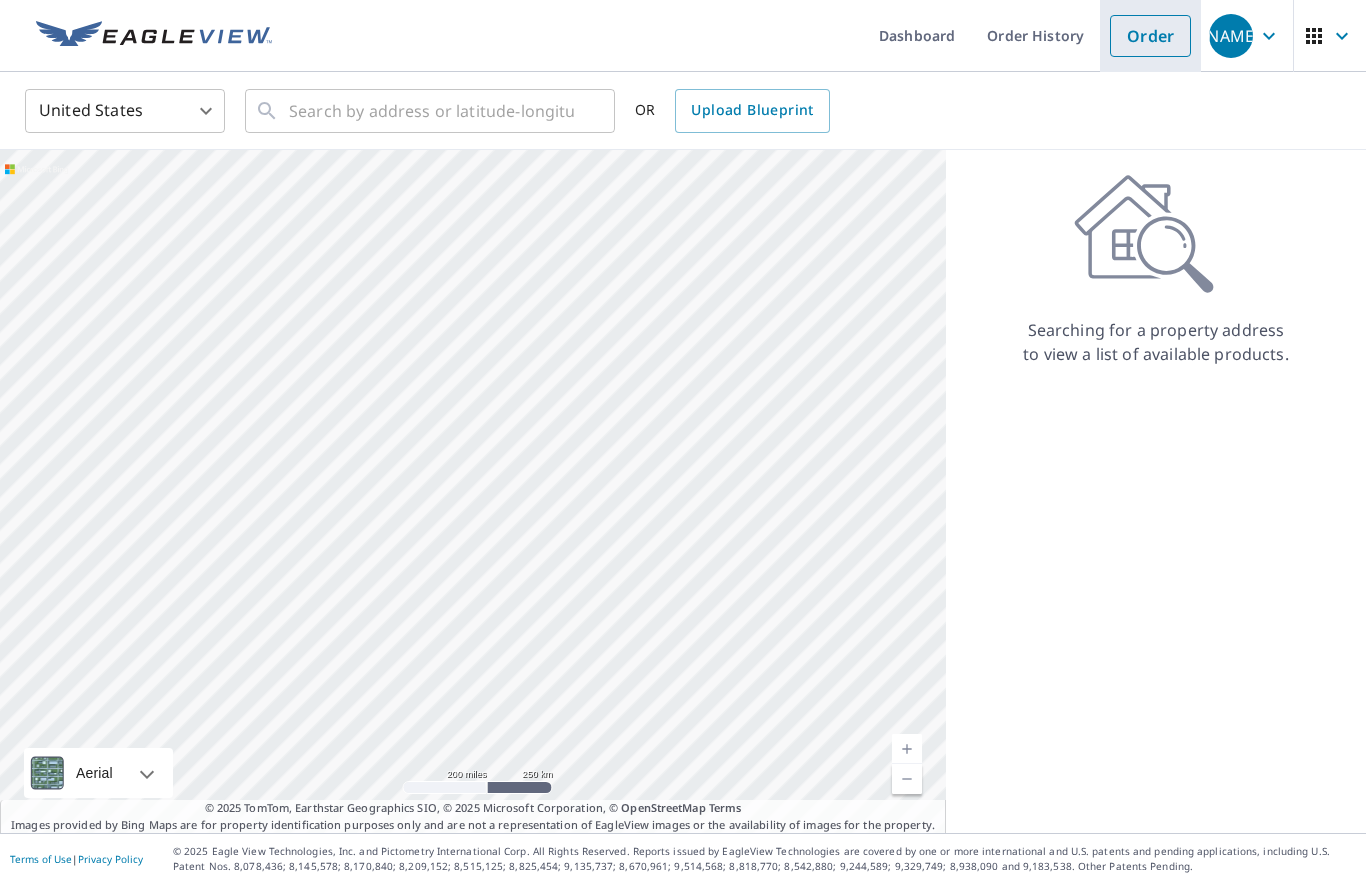 scroll, scrollTop: 0, scrollLeft: 0, axis: both 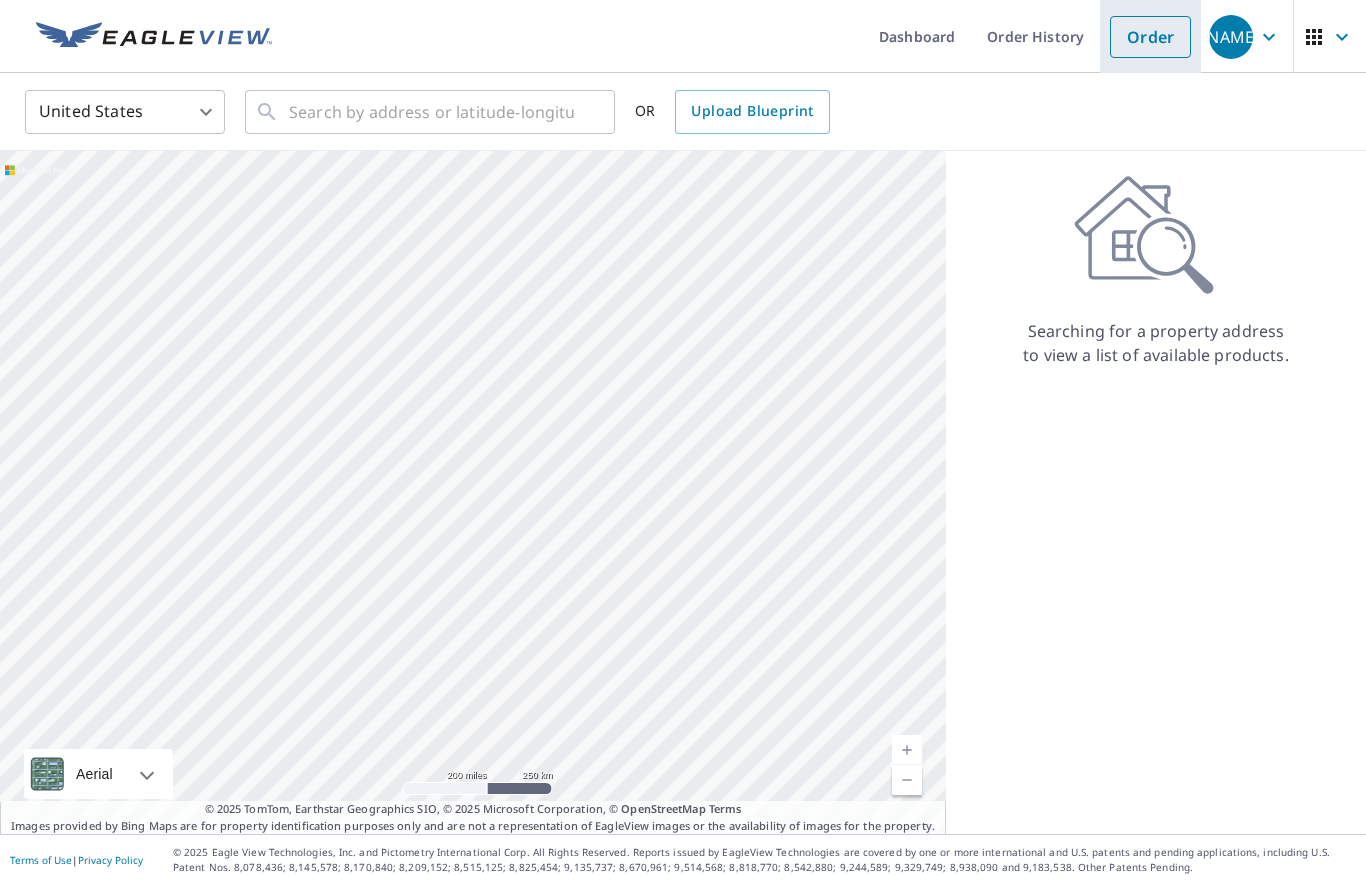 click on "Order" at bounding box center [1150, 37] 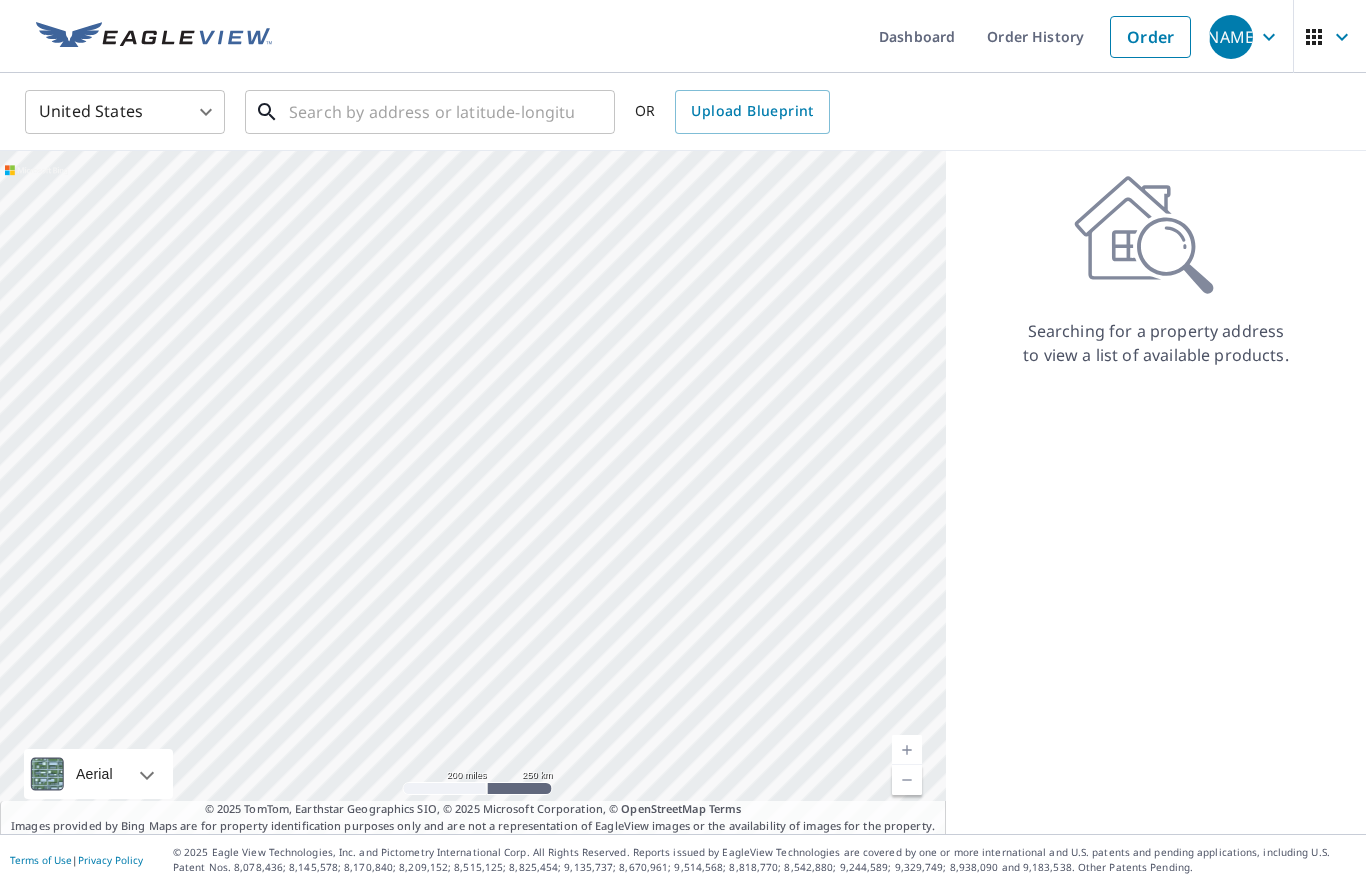 click at bounding box center (431, 112) 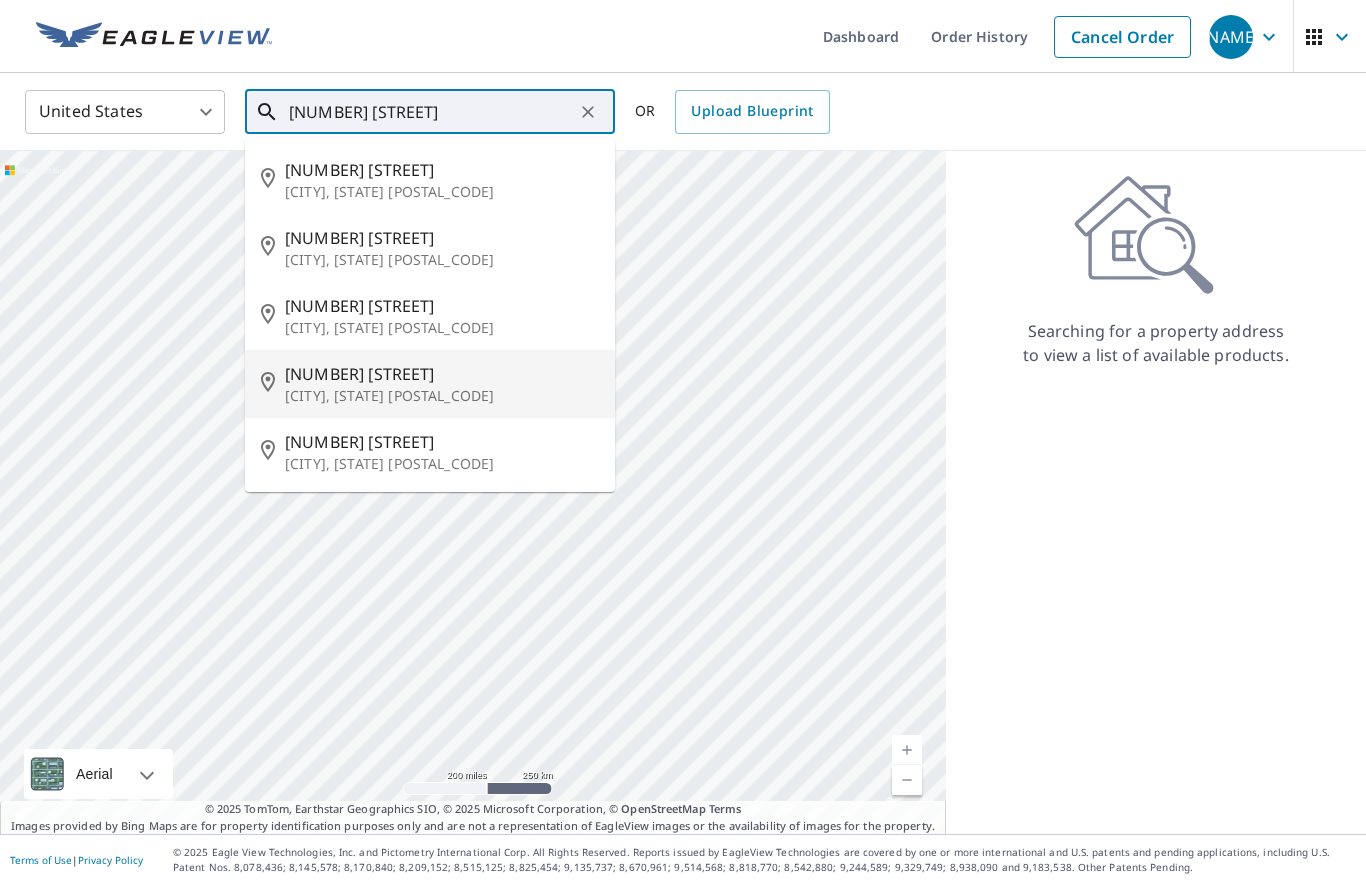 click on "[NUMBER] [STREET]" at bounding box center [442, 374] 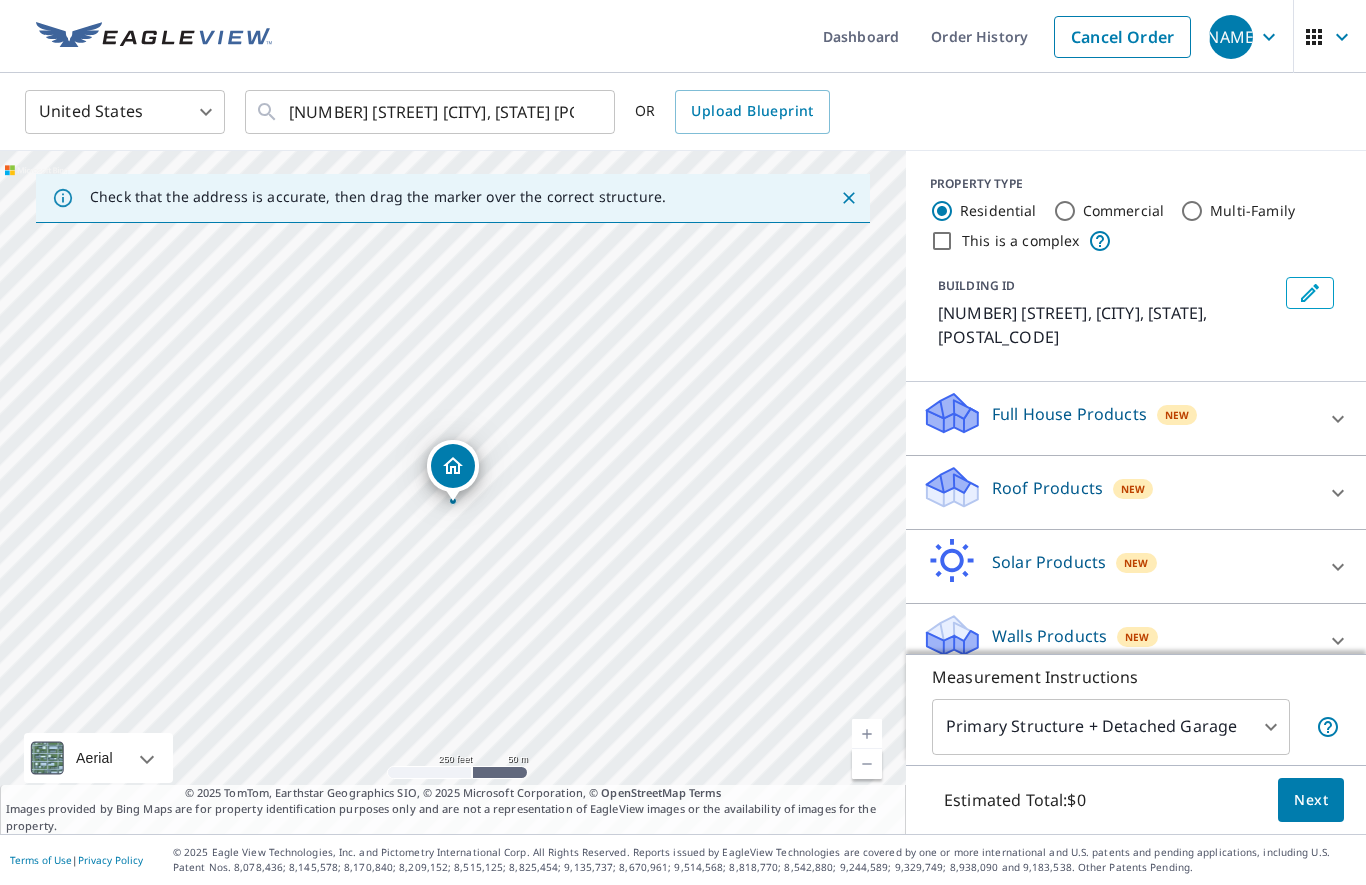 click on "Roof Products New" at bounding box center (1118, 418) 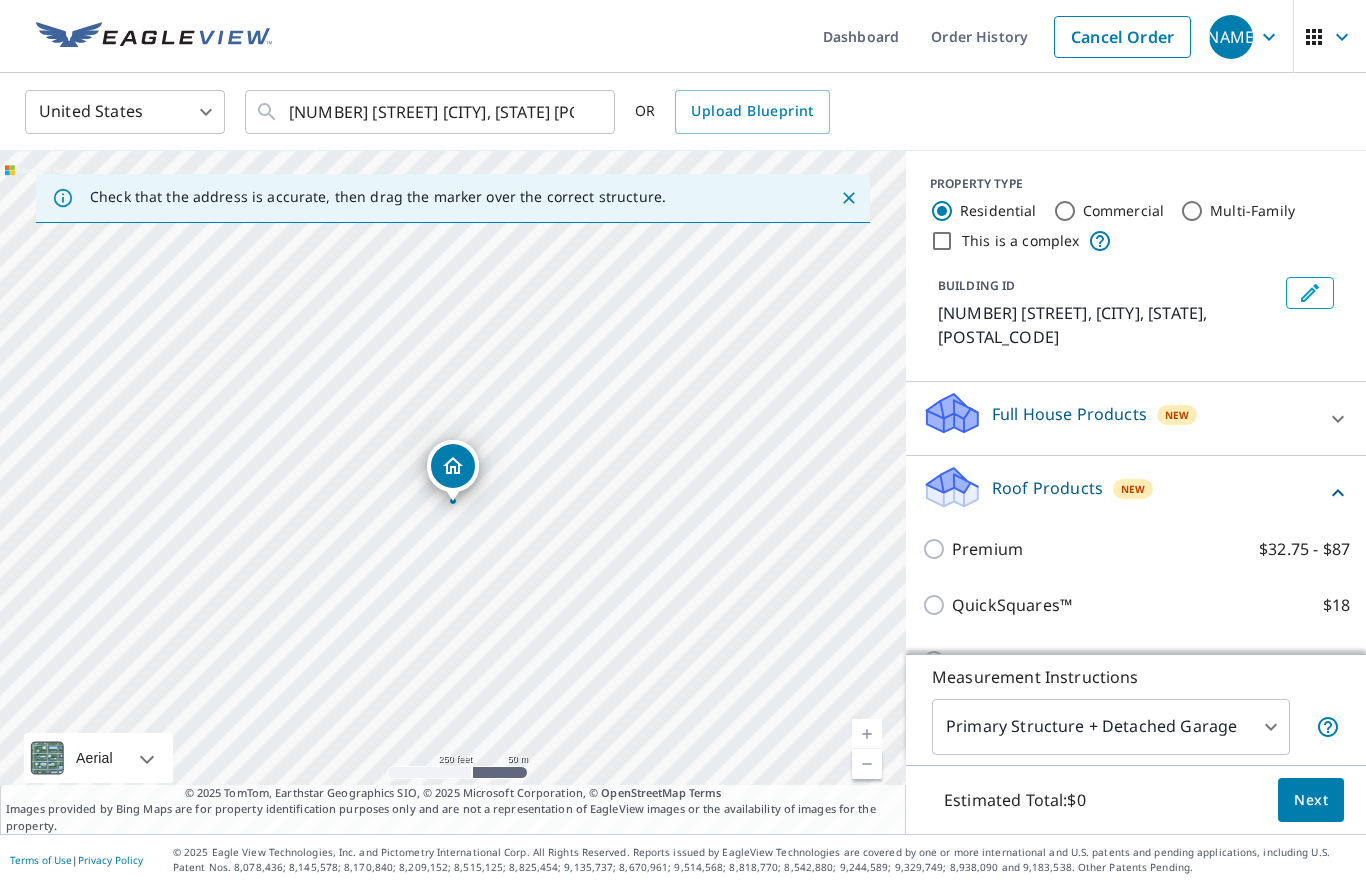 click on "Premium $32.75 - $87" at bounding box center [937, 549] 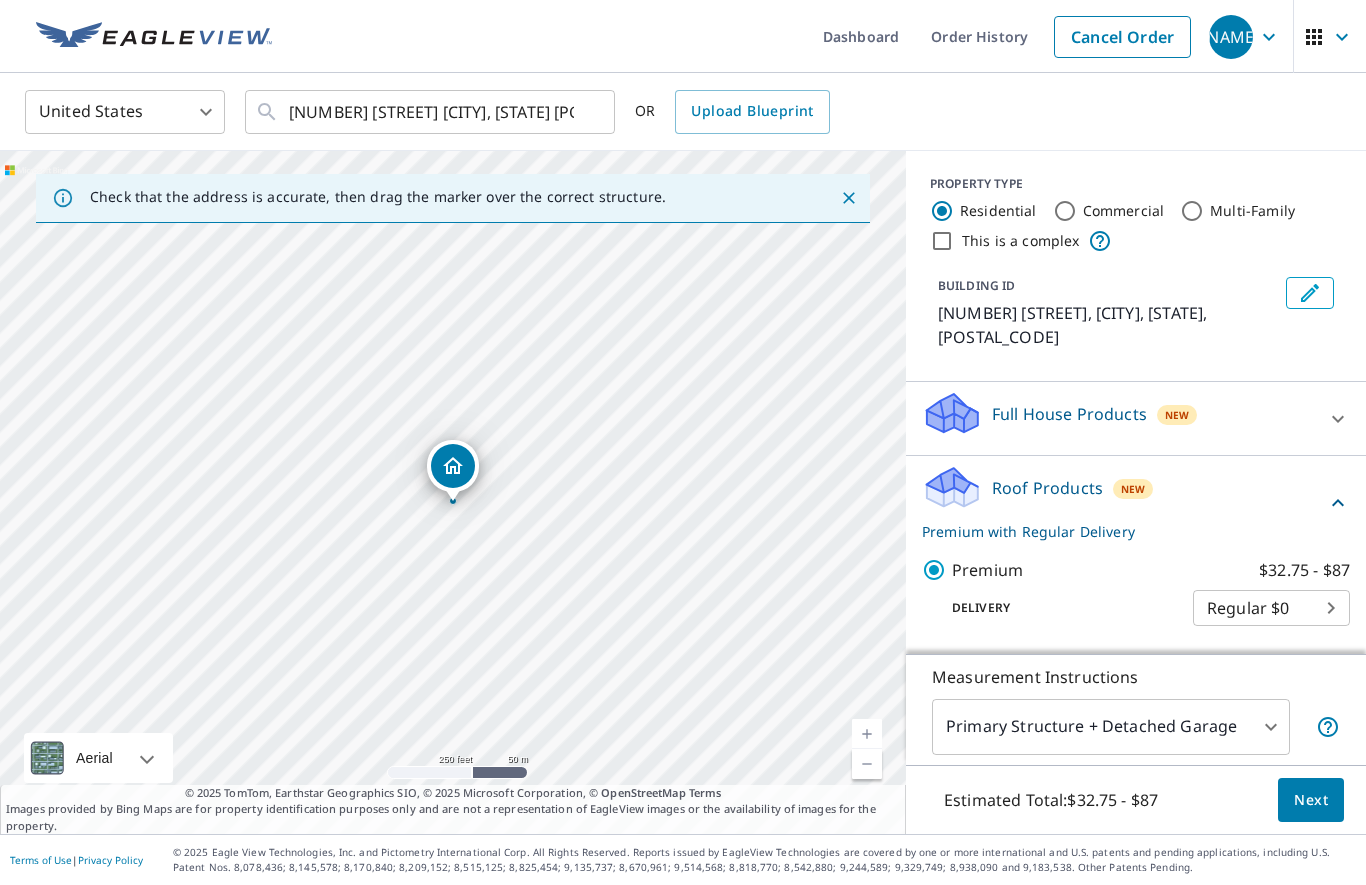 click on "QuickSquares™ $18" at bounding box center (937, 670) 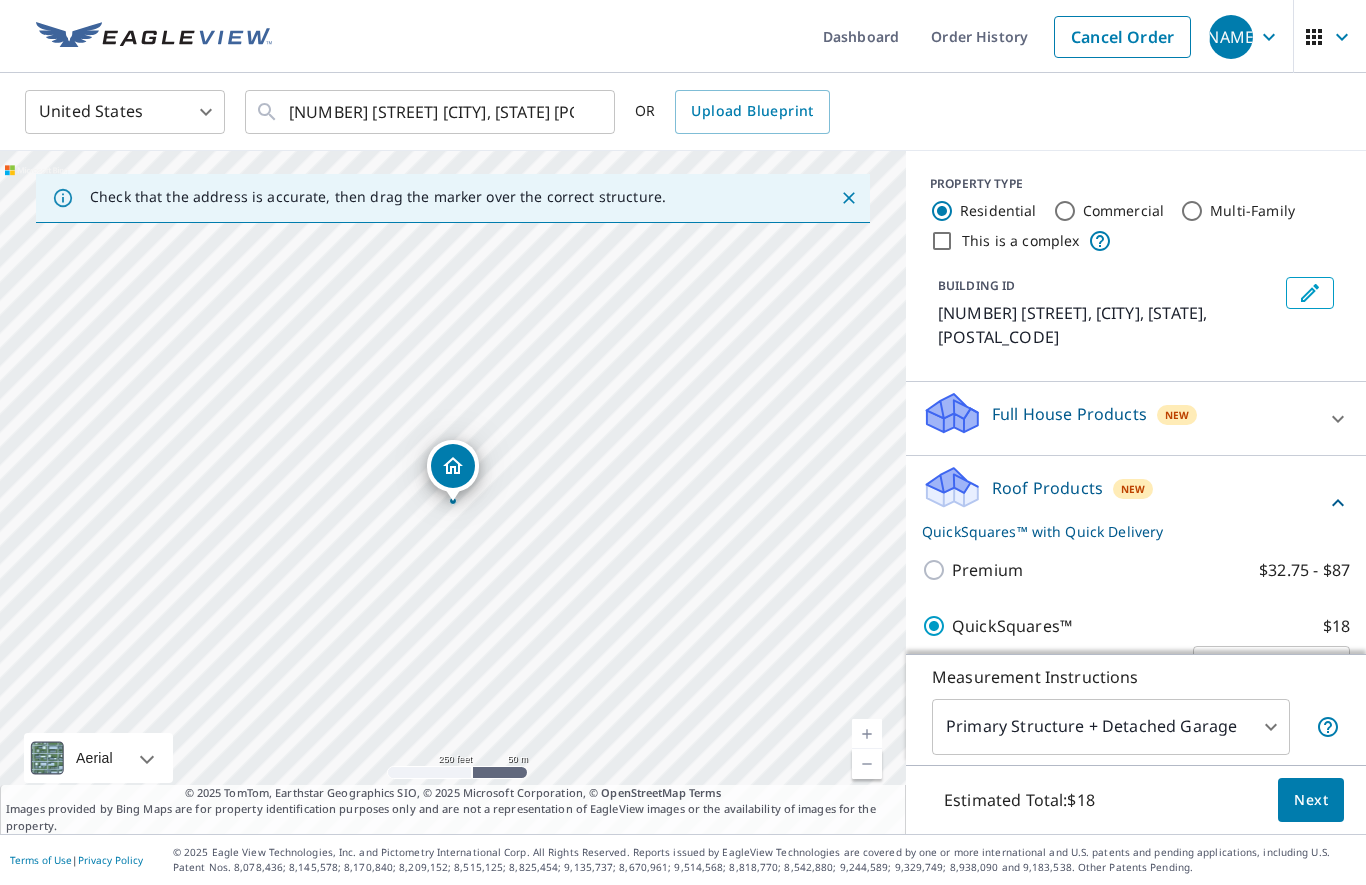 click on "Premium $32.75 - $87" at bounding box center (937, 570) 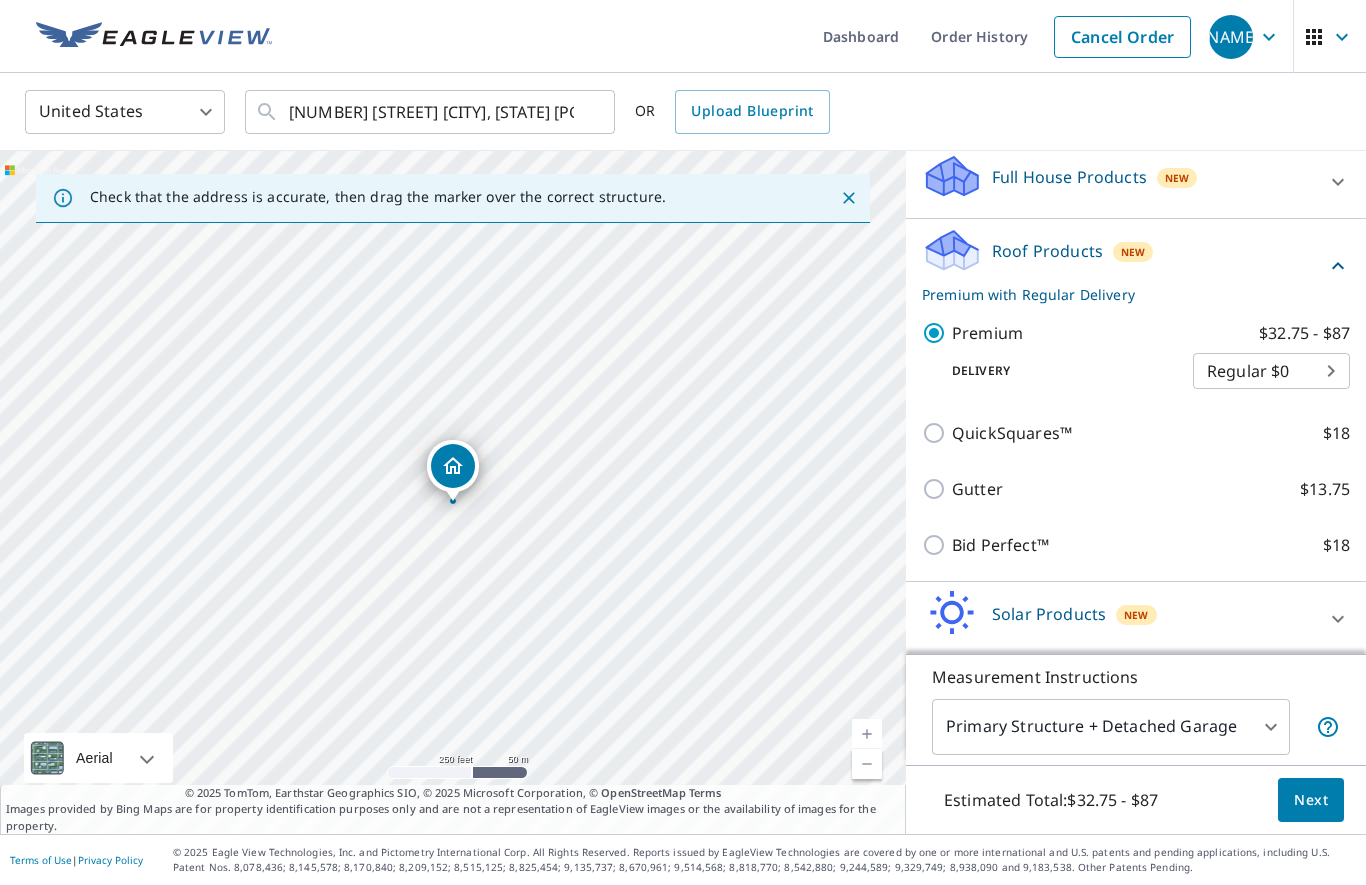 scroll, scrollTop: 247, scrollLeft: 0, axis: vertical 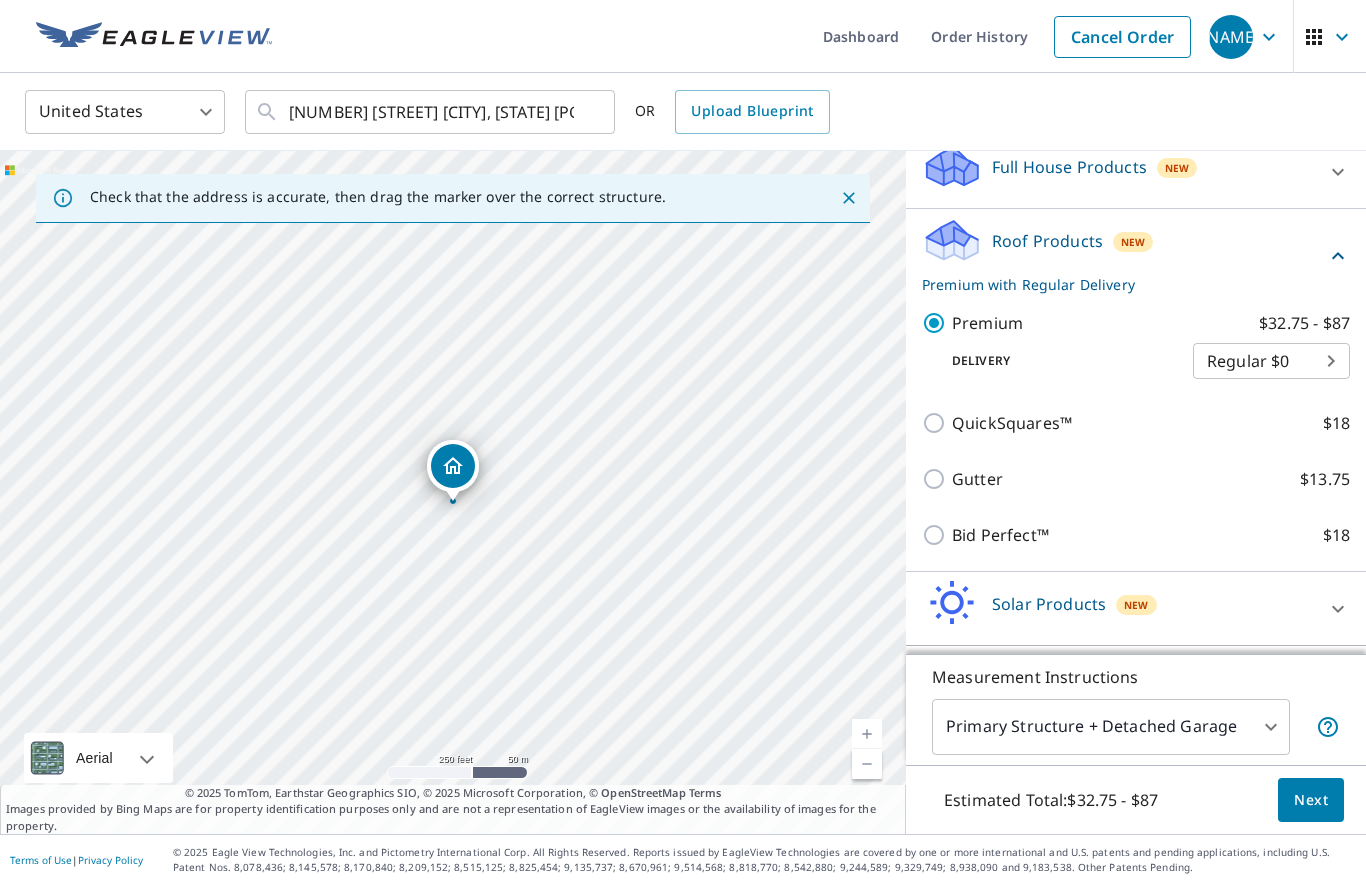 click on "Gutter $13.75" at bounding box center (937, 479) 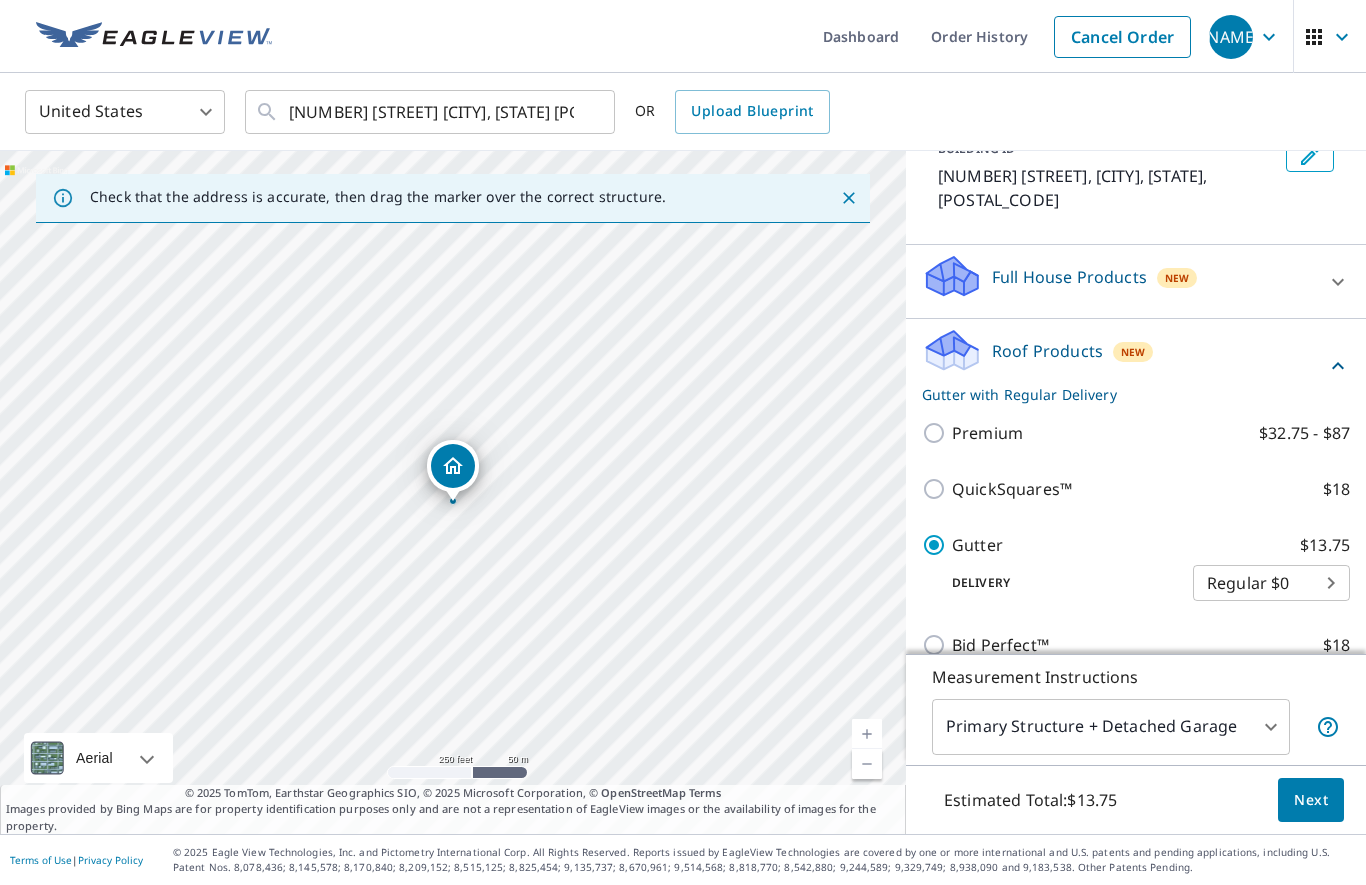 scroll, scrollTop: 136, scrollLeft: 0, axis: vertical 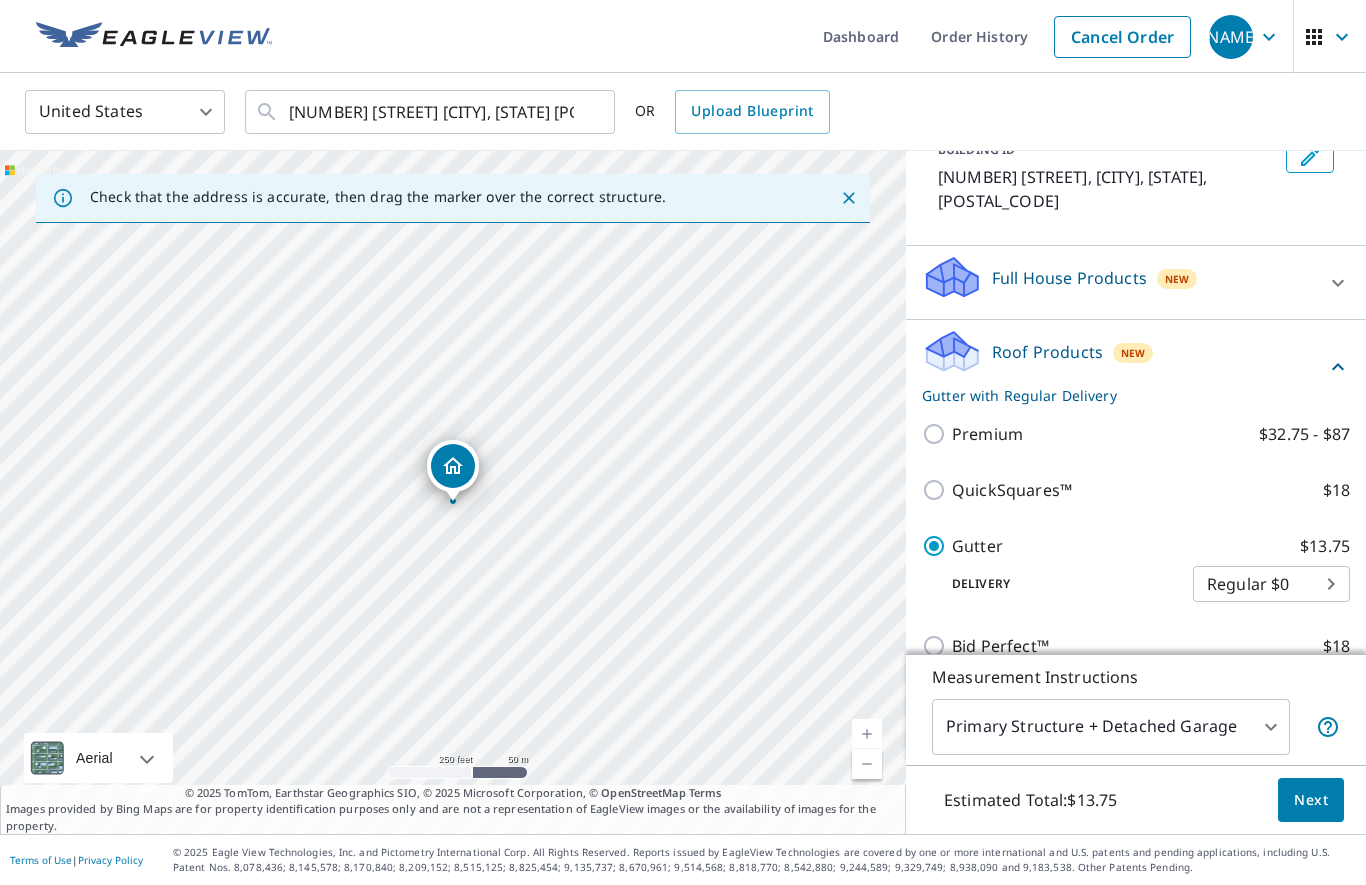click on "Premium $32.75 - $87" at bounding box center [937, 434] 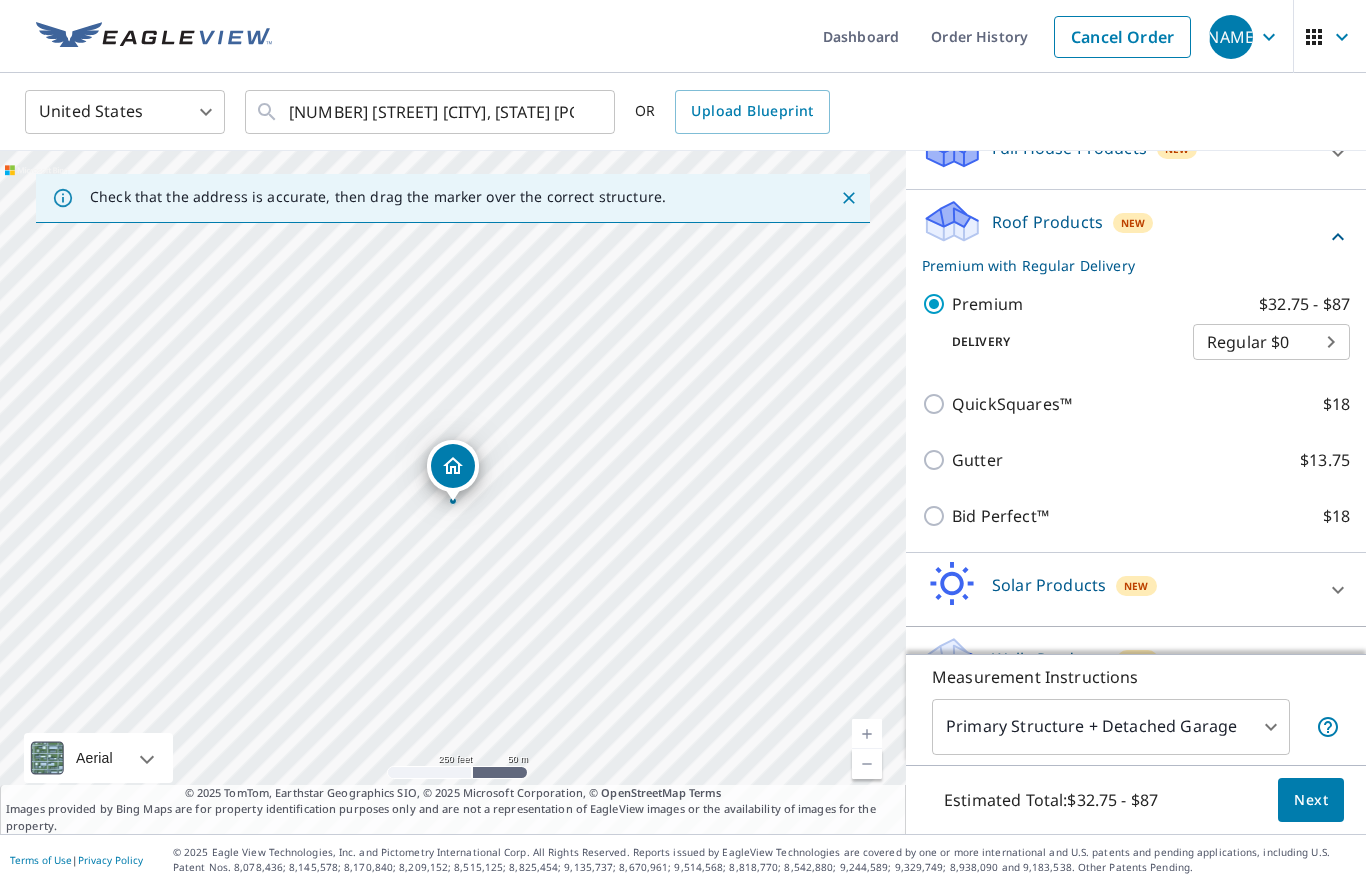 scroll, scrollTop: 264, scrollLeft: 0, axis: vertical 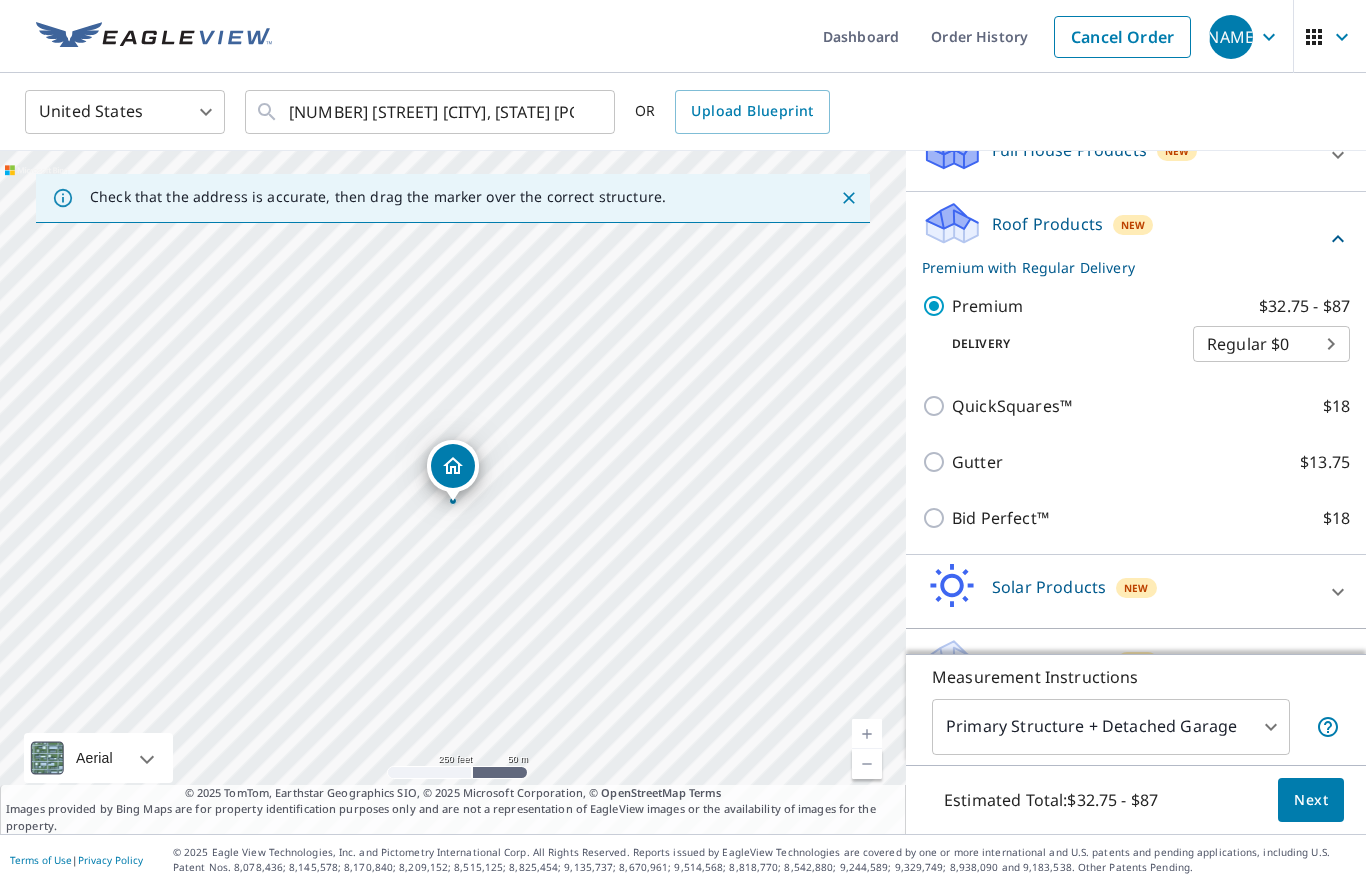 click on "Next" at bounding box center (1311, 800) 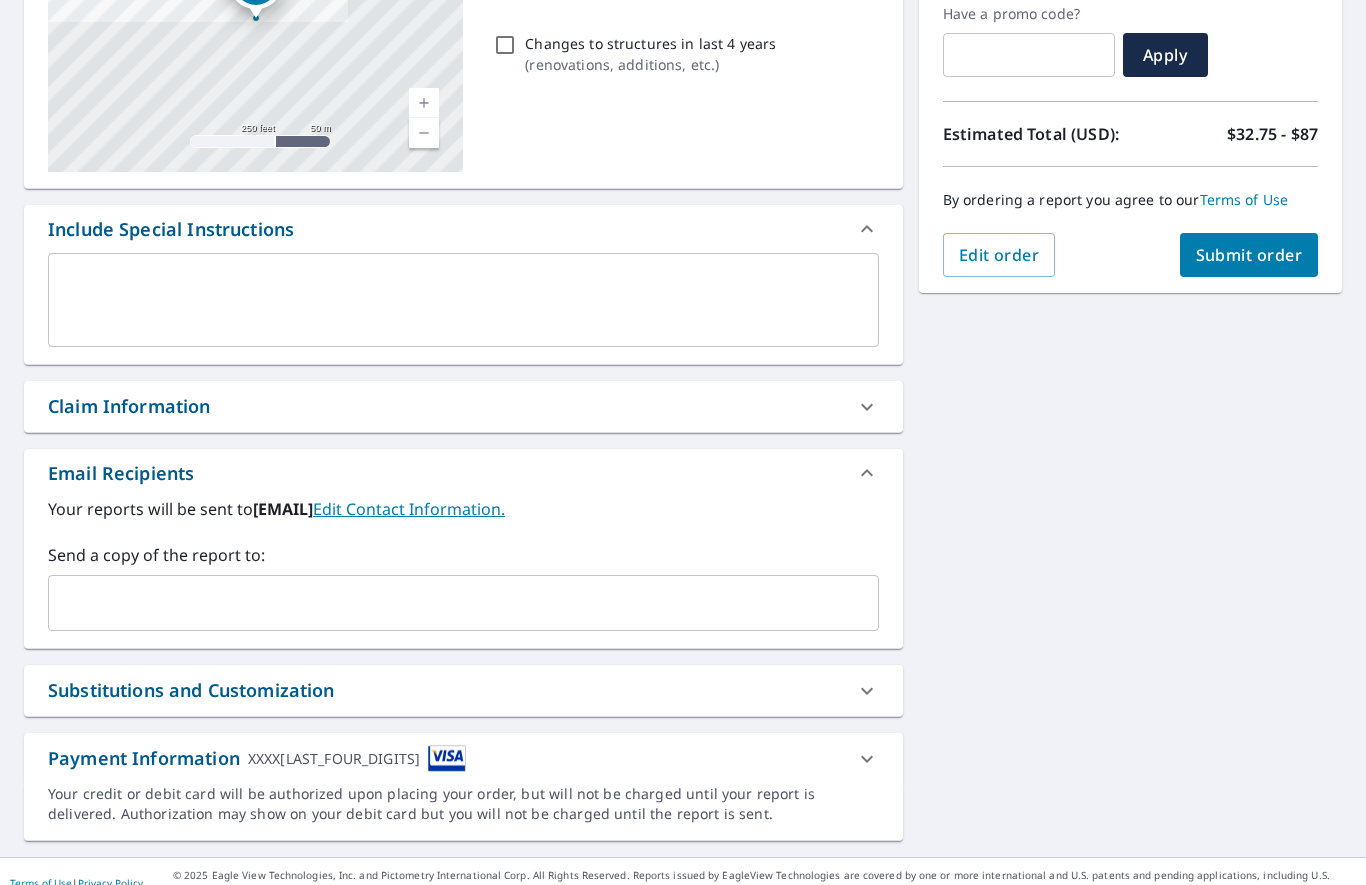 scroll, scrollTop: 343, scrollLeft: 0, axis: vertical 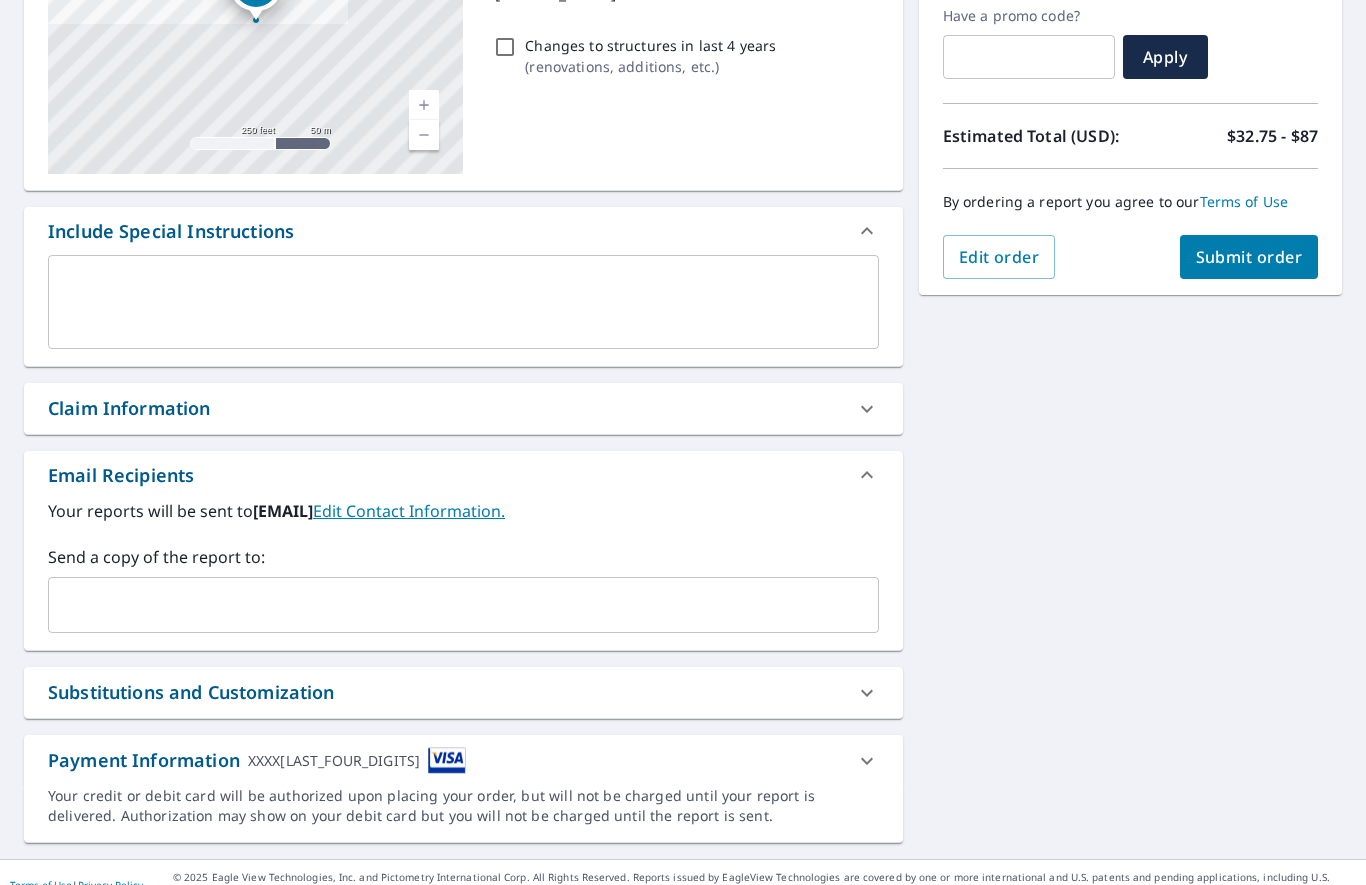click at bounding box center [867, 761] 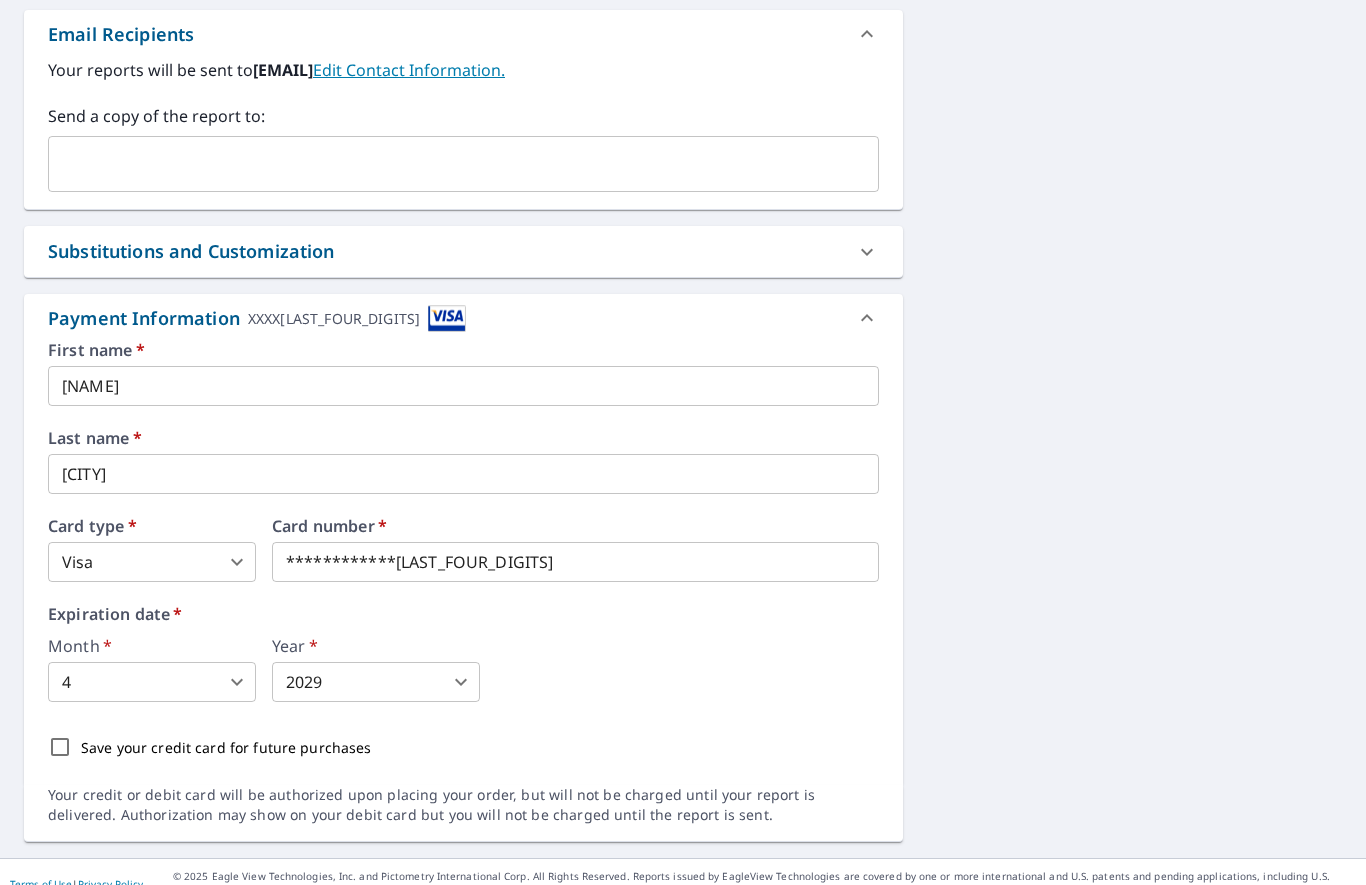 scroll, scrollTop: 783, scrollLeft: 0, axis: vertical 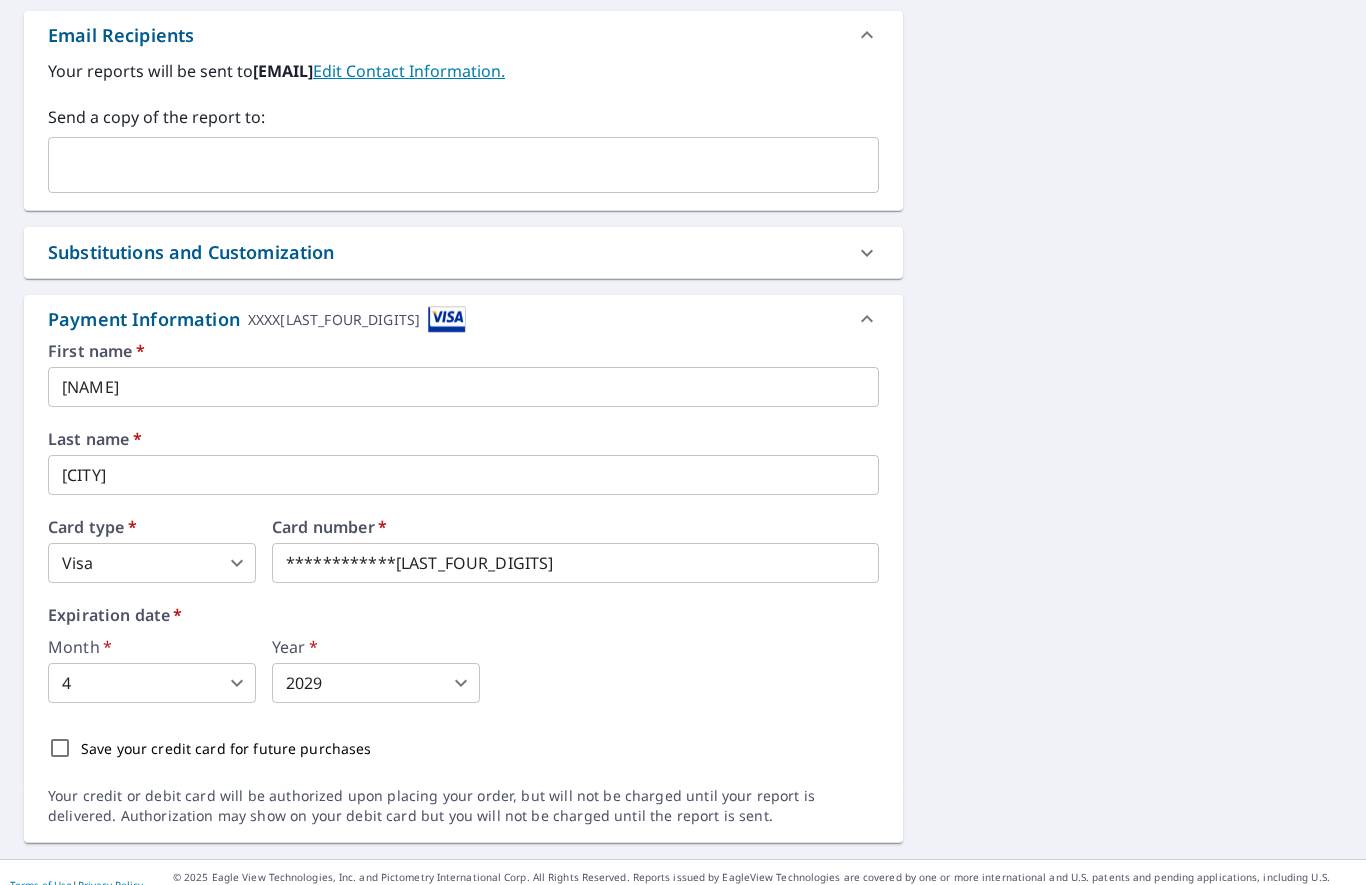 click on "[NAME] [NAME]
Dashboard Order History Cancel Order [NAME] Dashboard / Finalize Order Finalize Order [NUMBER] [STREET] [CITY], [STATE], [POSTAL_CODE] Aerial Road A standard road map Aerial A detailed look from above Labels Labels [NUMBER] feet [NUMBER] m © [YEAR] TomTom, © Vexcel Imaging, © [YEAR] Microsoft Corporation,  © OpenStreetMap Terms PROPERTY TYPE Residential BUILDING ID [NUMBER] [STREET], [CITY], [STATE], [POSTAL_CODE] Changes to structures in last 4 years ( renovations, additions, etc. ) Include Special Instructions x ​ Claim Information Claim number ​ Claim information ​ PO number ​ Date of loss ​ Cat ID ​ Email Recipients Your reports will be sent to  [EMAIL].  Edit Contact Information. Send a copy of the report to: ​ Substitutions and Customization Roof measurement report substitutions If a Premium Report is unavailable send me an Extended Coverage 3D Report: Yes No Ask If an Extended Coverage 3D Report is unavailable send me an Extended Coverage 2D Report: Yes No Ask Yes No Ask DXF RXF XML XXXX[LAST_FOUR_DIGITS]" at bounding box center (683, 442) 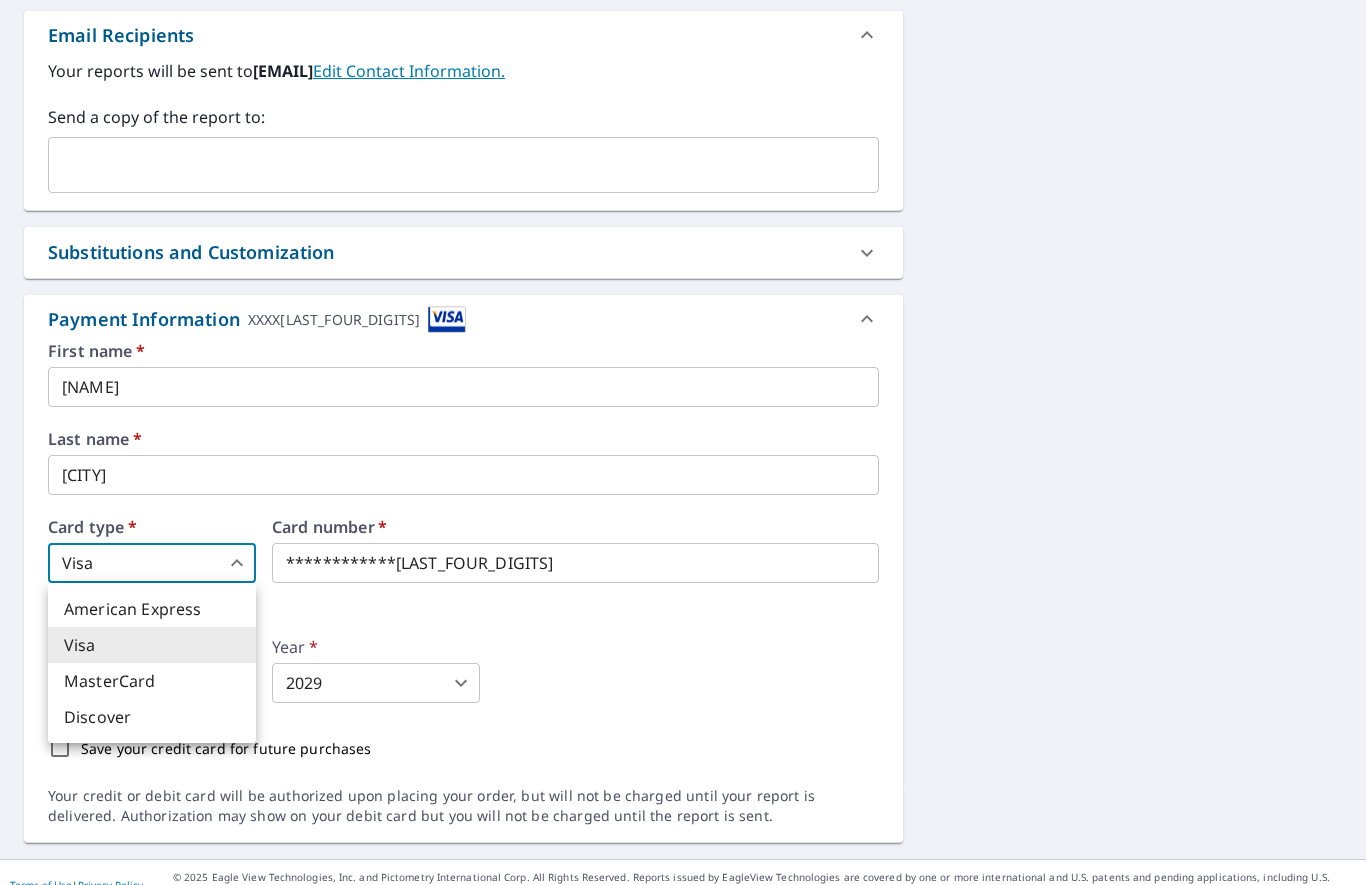click on "American Express" at bounding box center [152, 609] 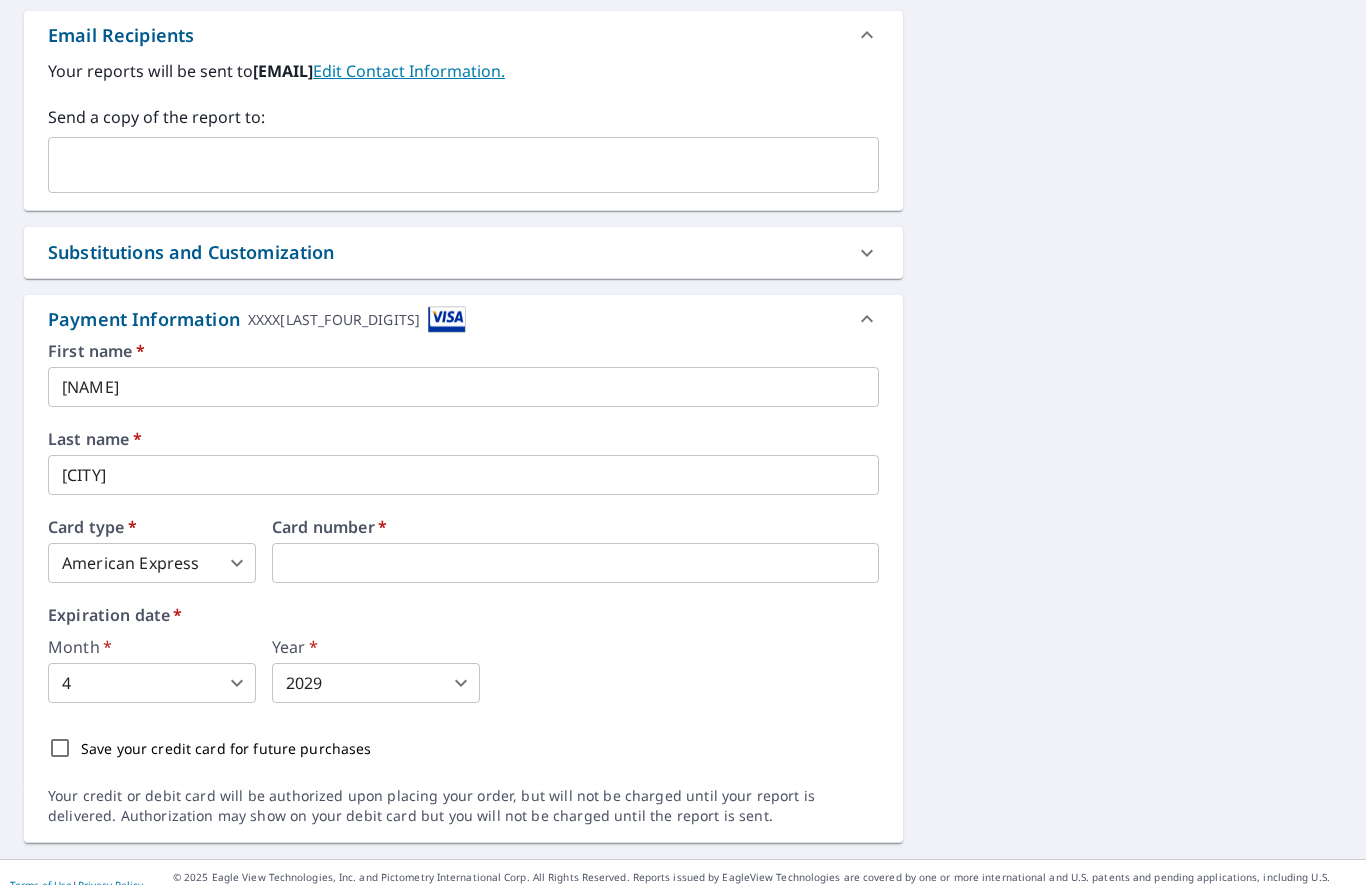 click on "[NAME] [NAME]
Dashboard Order History Cancel Order [NAME] Dashboard / Finalize Order Finalize Order [NUMBER] [STREET] [CITY], [STATE], [POSTAL_CODE] Aerial Road A standard road map Aerial A detailed look from above Labels Labels [NUMBER] feet [NUMBER] m © [YEAR] TomTom, © Vexcel Imaging, © [YEAR] Microsoft Corporation,  © OpenStreetMap Terms PROPERTY TYPE Residential BUILDING ID [NUMBER] [STREET], [CITY], [STATE], [POSTAL_CODE] Changes to structures in last 4 years ( renovations, additions, etc. ) Include Special Instructions x ​ Claim Information Claim number ​ Claim information ​ PO number ​ Date of loss ​ Cat ID ​ Email Recipients Your reports will be sent to  [EMAIL].  Edit Contact Information. Send a copy of the report to: ​ Substitutions and Customization Roof measurement report substitutions If a Premium Report is unavailable send me an Extended Coverage 3D Report: Yes No Ask If an Extended Coverage 3D Report is unavailable send me an Extended Coverage 2D Report: Yes No Ask Yes No Ask DXF RXF XML XXXX[LAST_FOUR_DIGITS]" at bounding box center (683, 442) 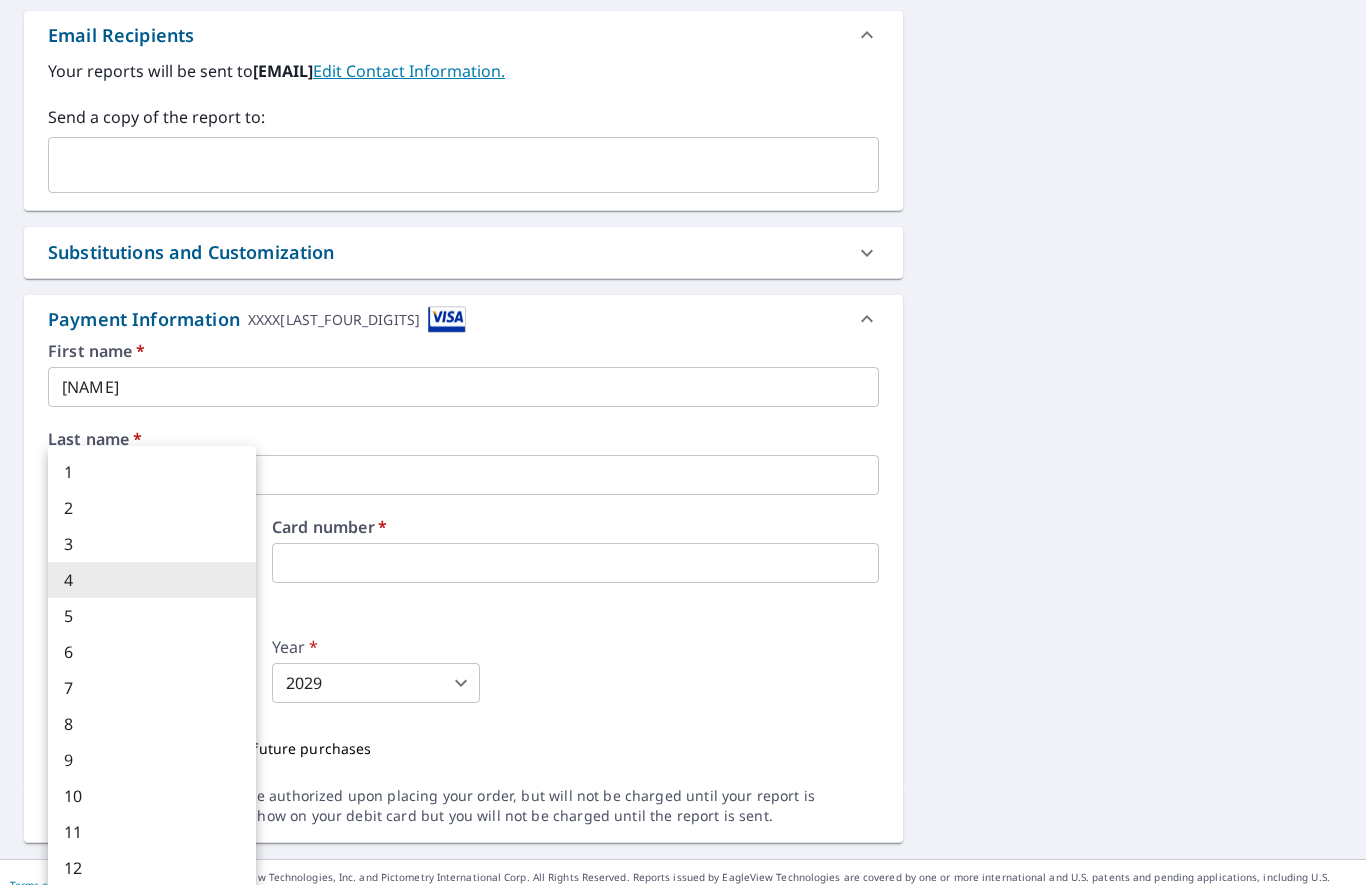 click on "11" at bounding box center [152, 832] 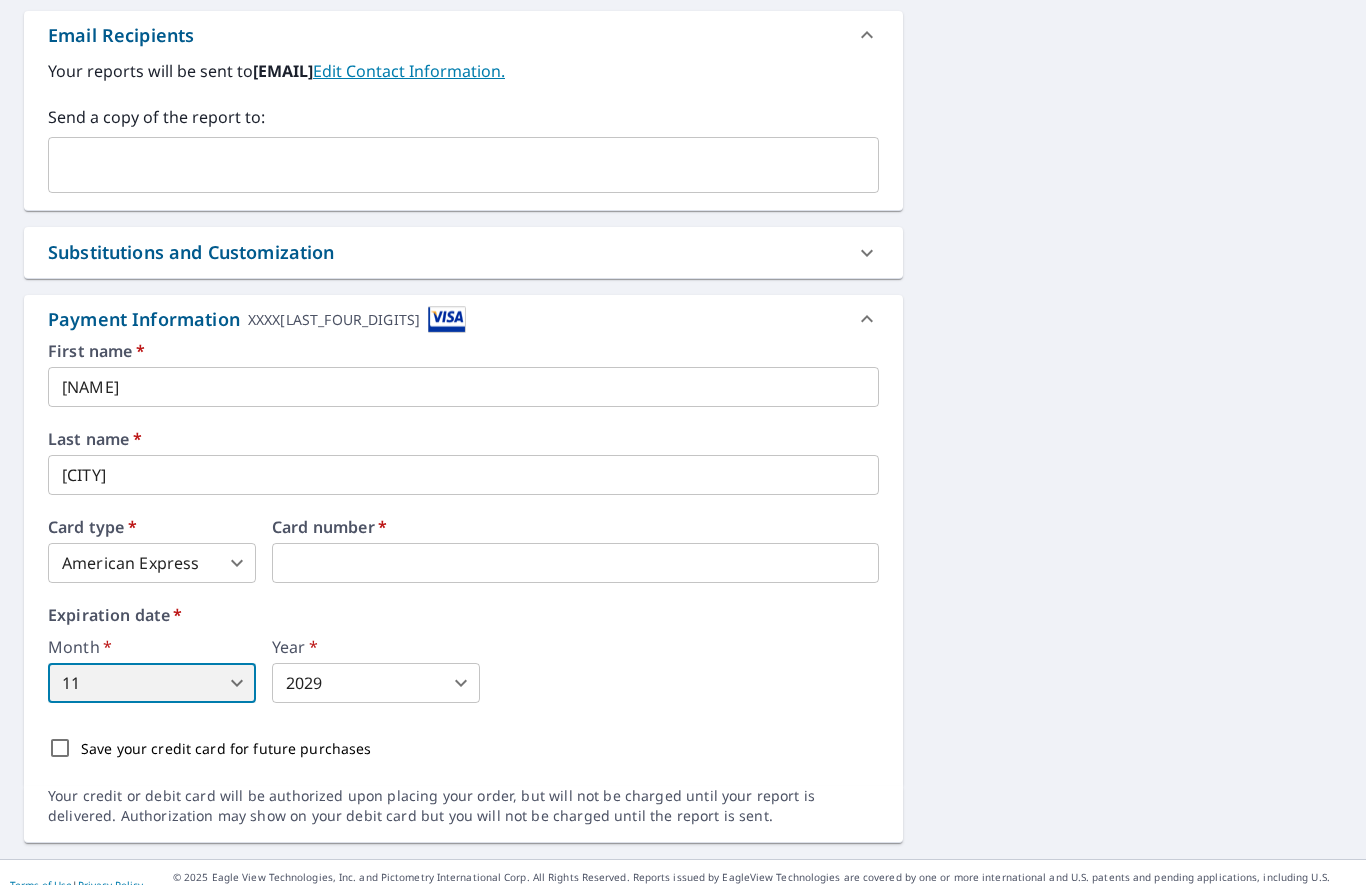 scroll, scrollTop: 25, scrollLeft: 0, axis: vertical 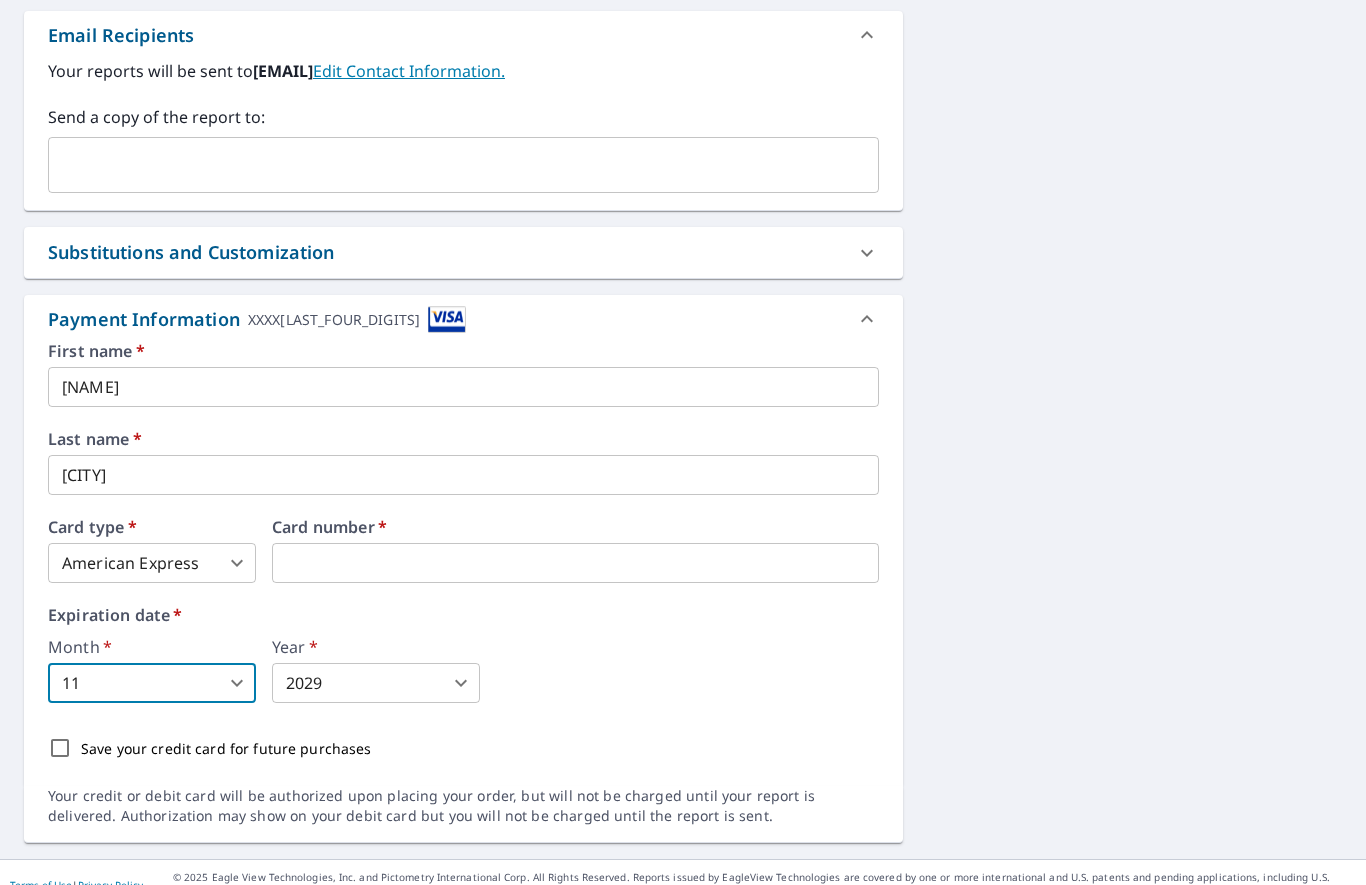 click on "Save your credit card for future purchases" at bounding box center (60, 748) 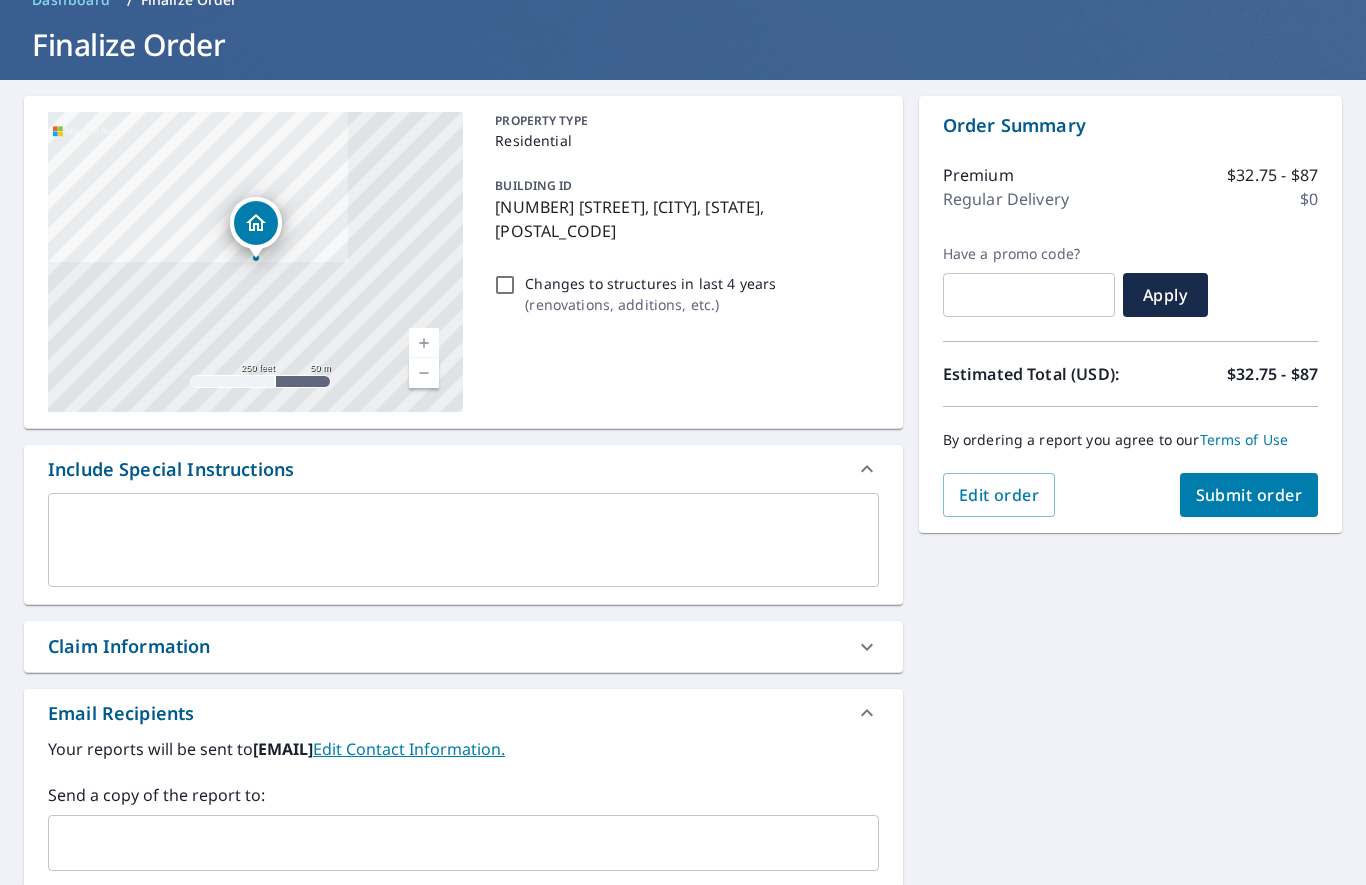 scroll, scrollTop: 106, scrollLeft: 0, axis: vertical 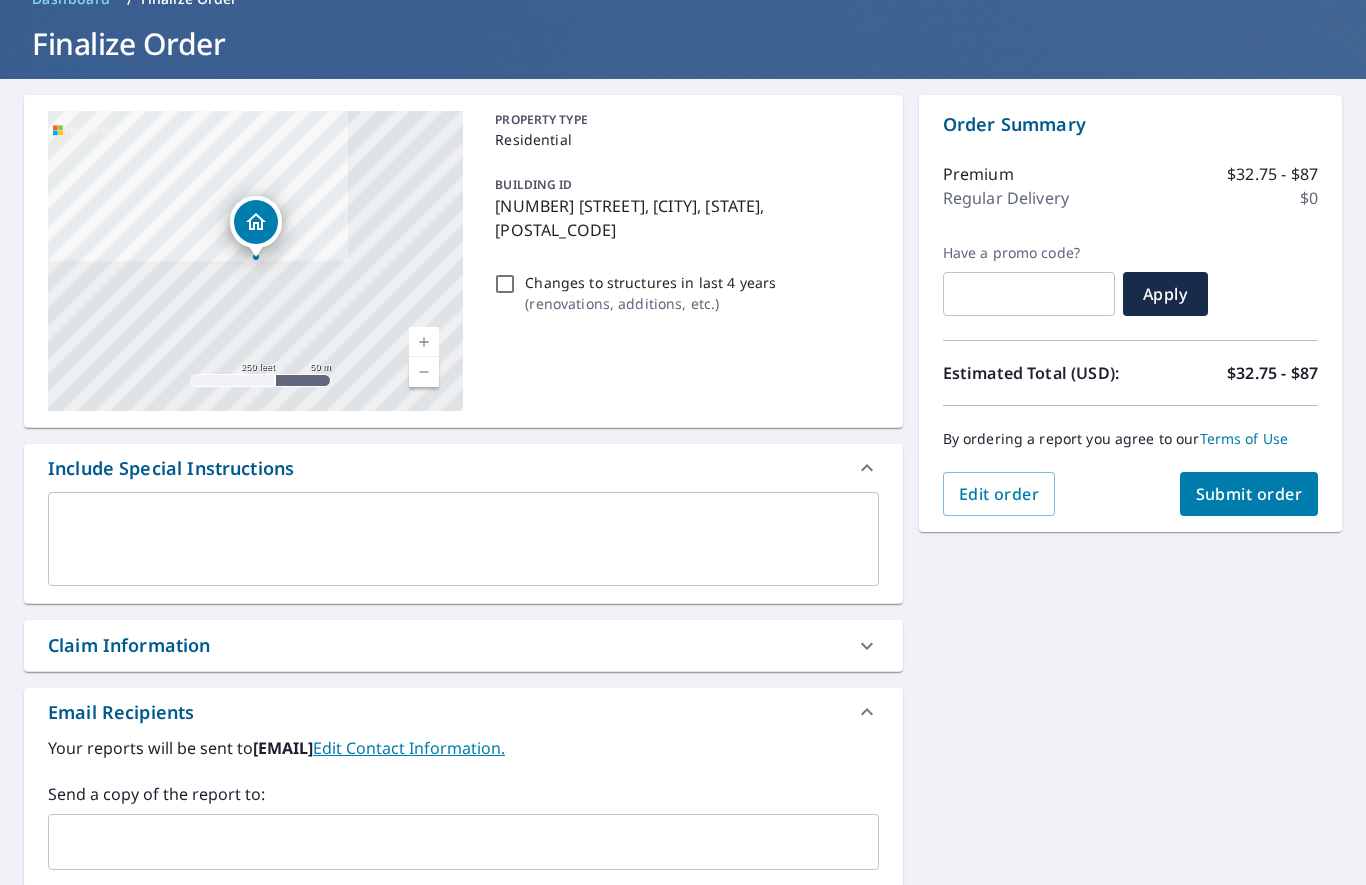 click on "Submit order" at bounding box center (1249, 494) 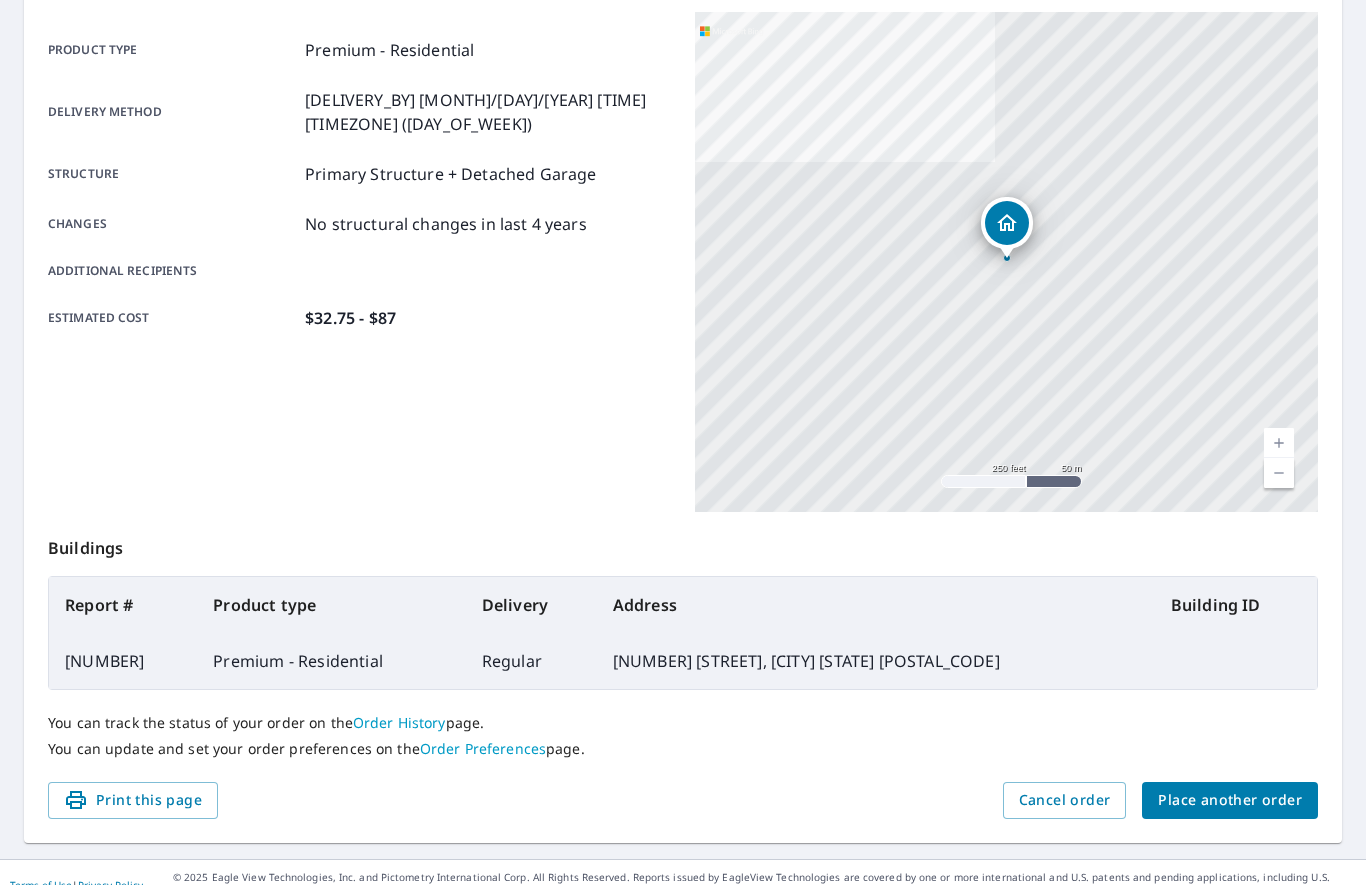 scroll, scrollTop: 266, scrollLeft: 0, axis: vertical 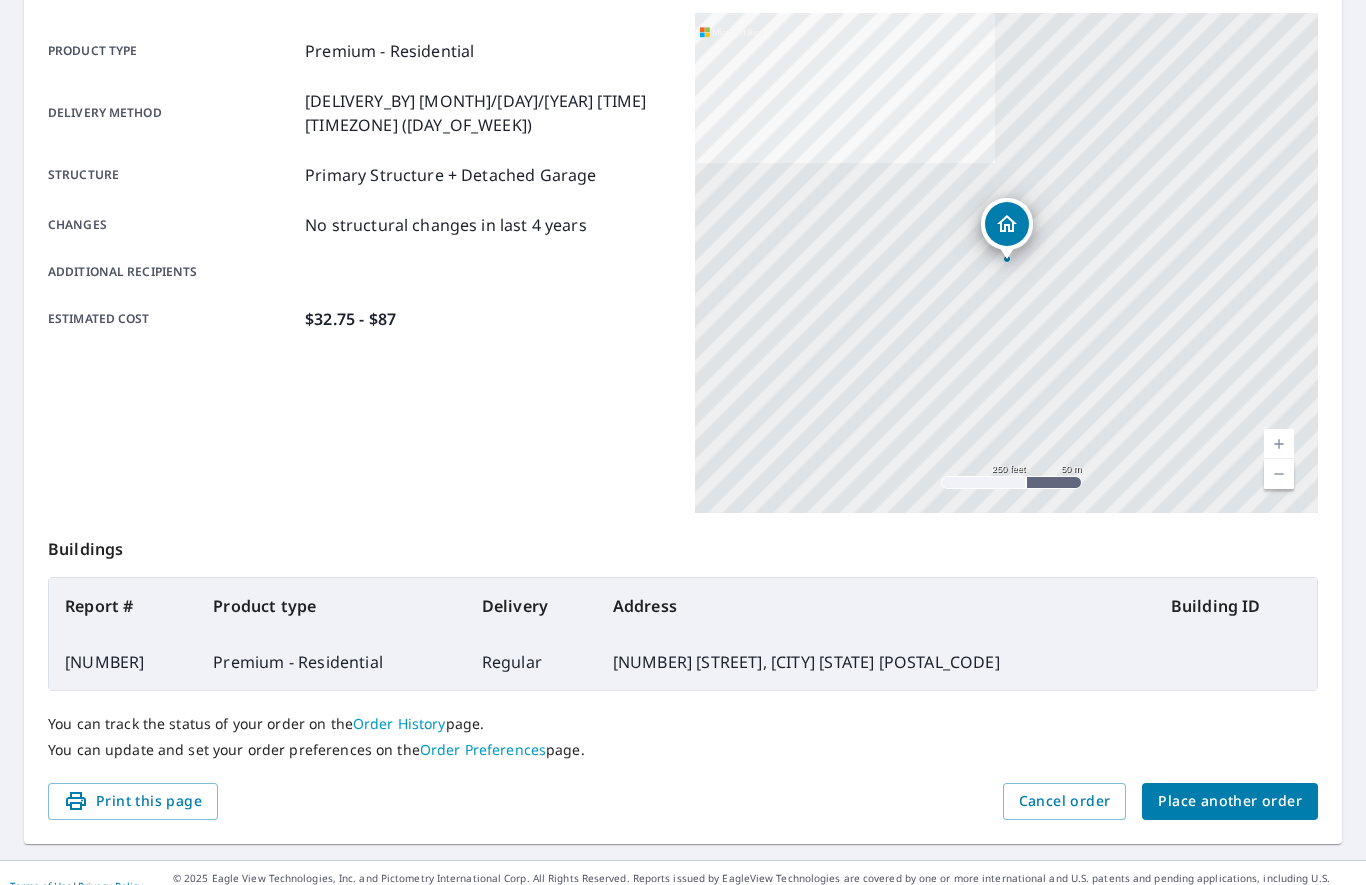 click on "Place another order" at bounding box center [1230, 801] 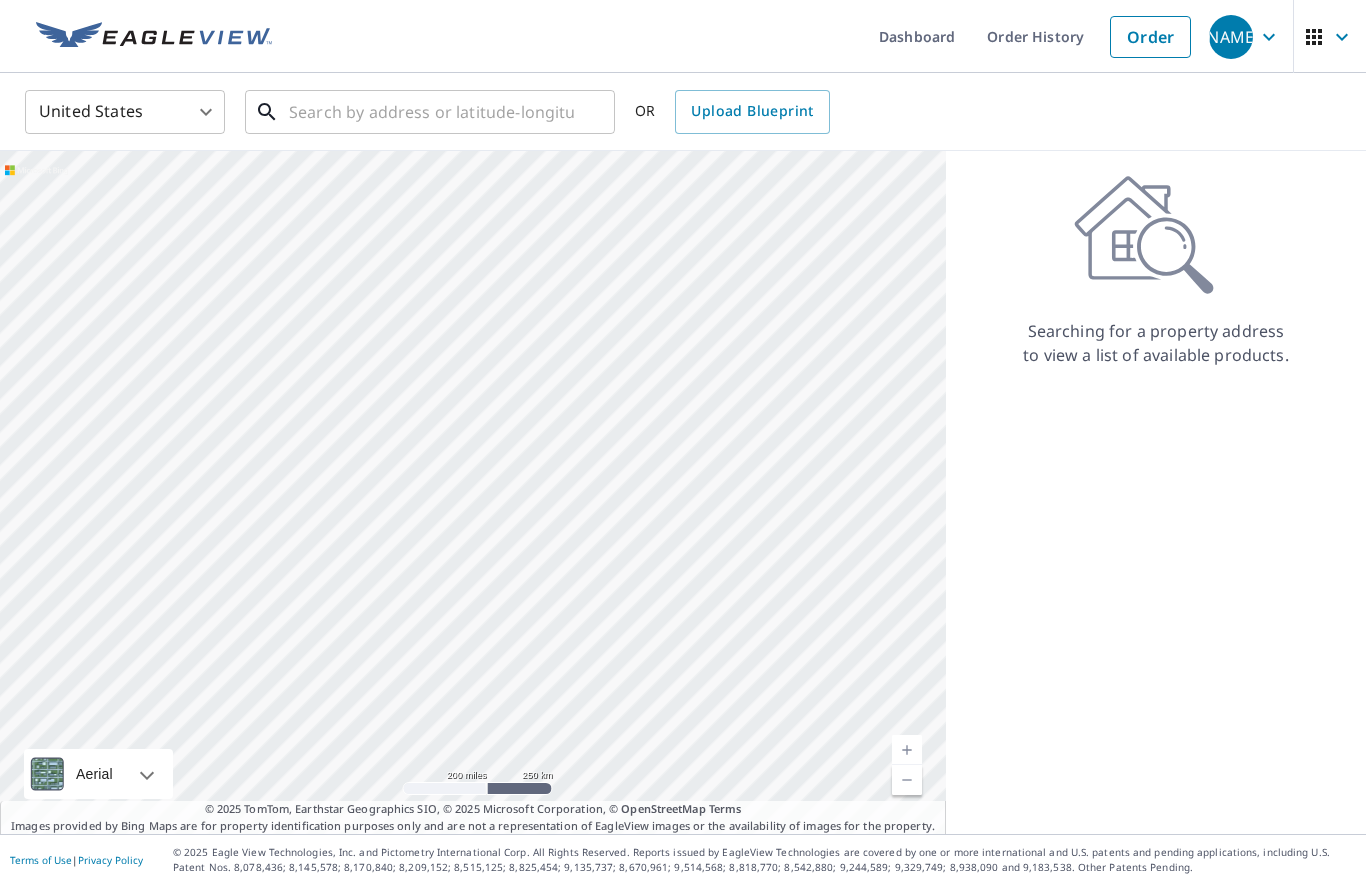 click at bounding box center [431, 112] 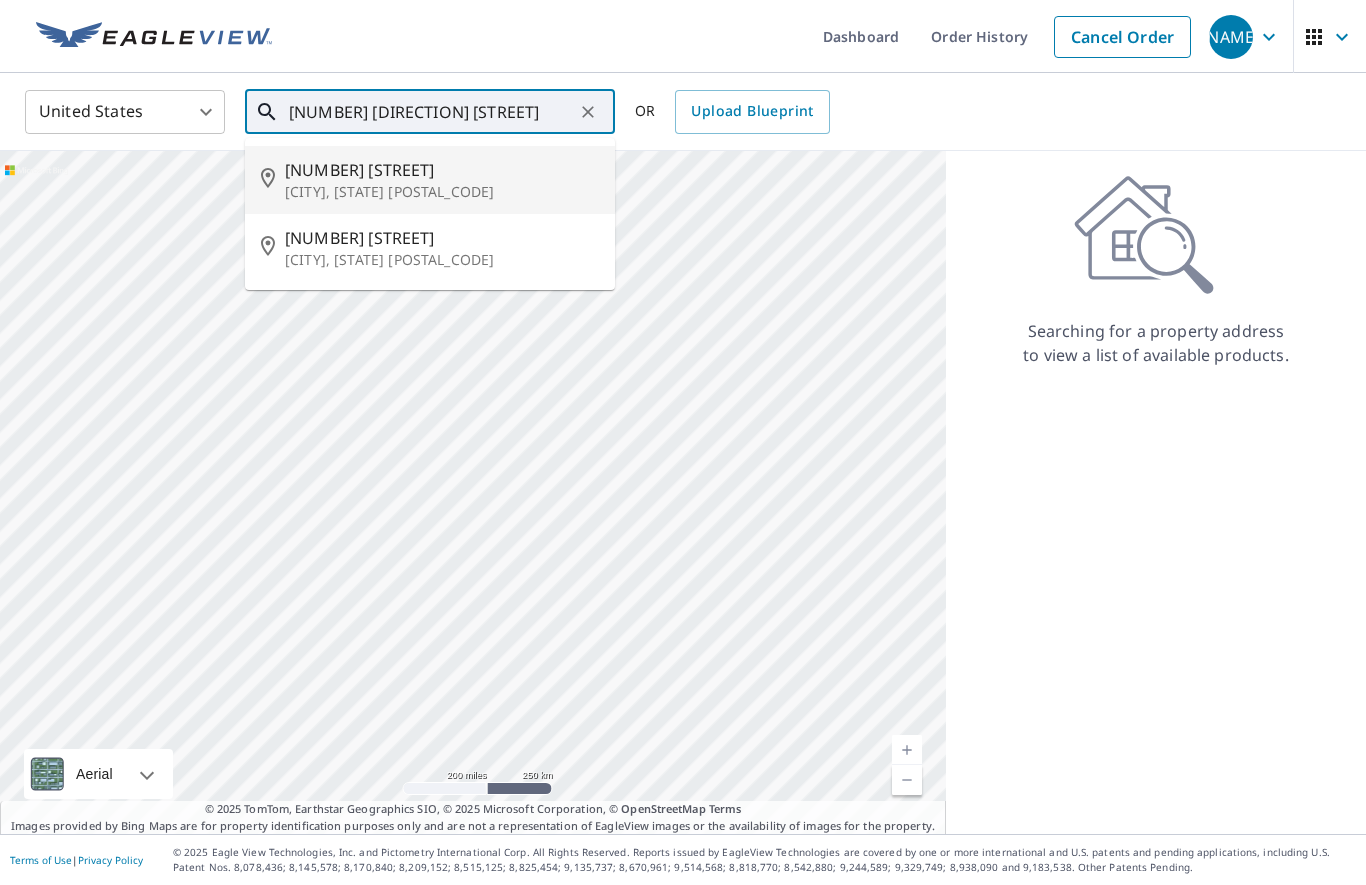 click on "[NUMBER] [STREET]" at bounding box center [442, 170] 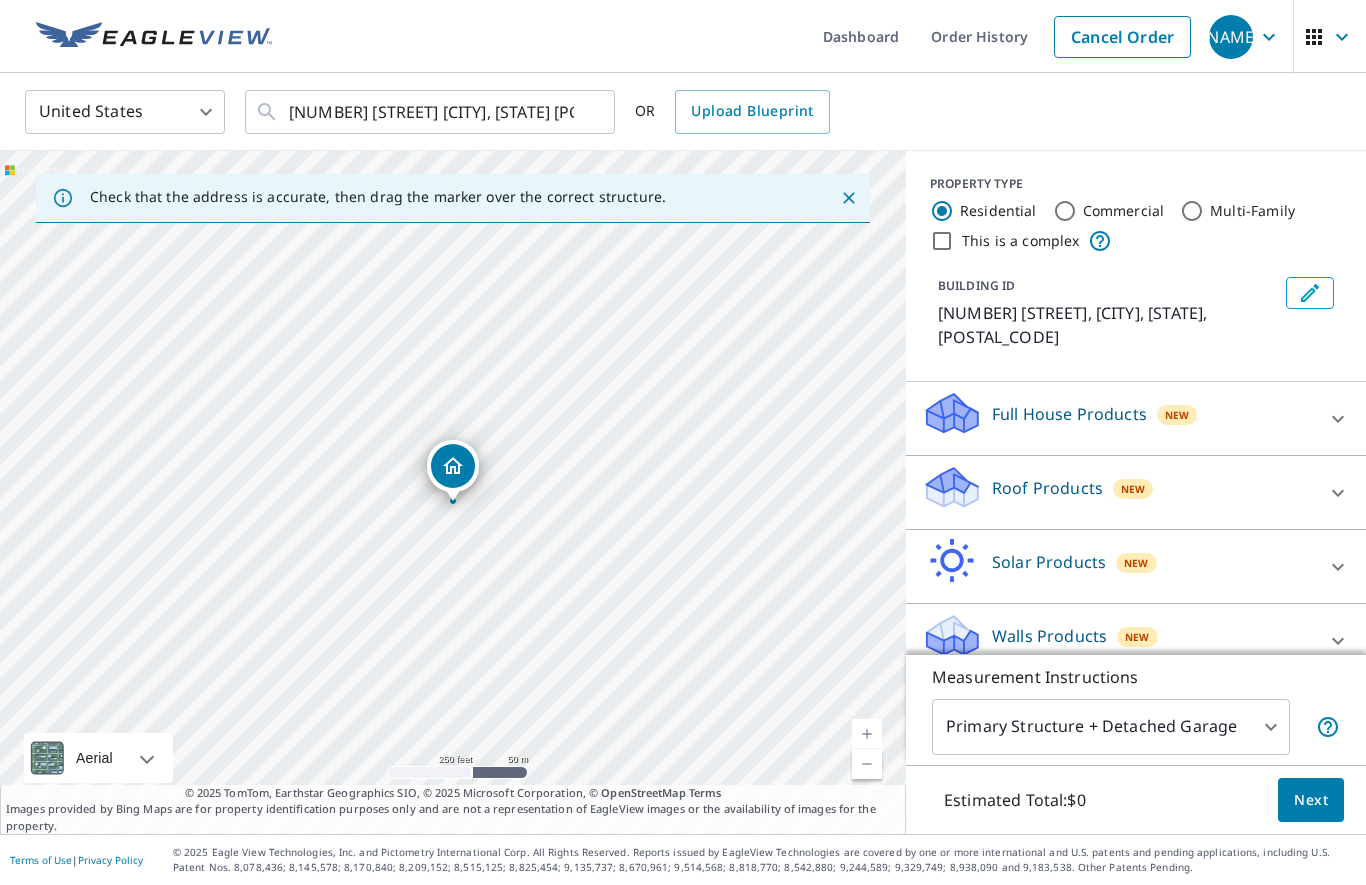 click on "Roof Products New" at bounding box center (1118, 418) 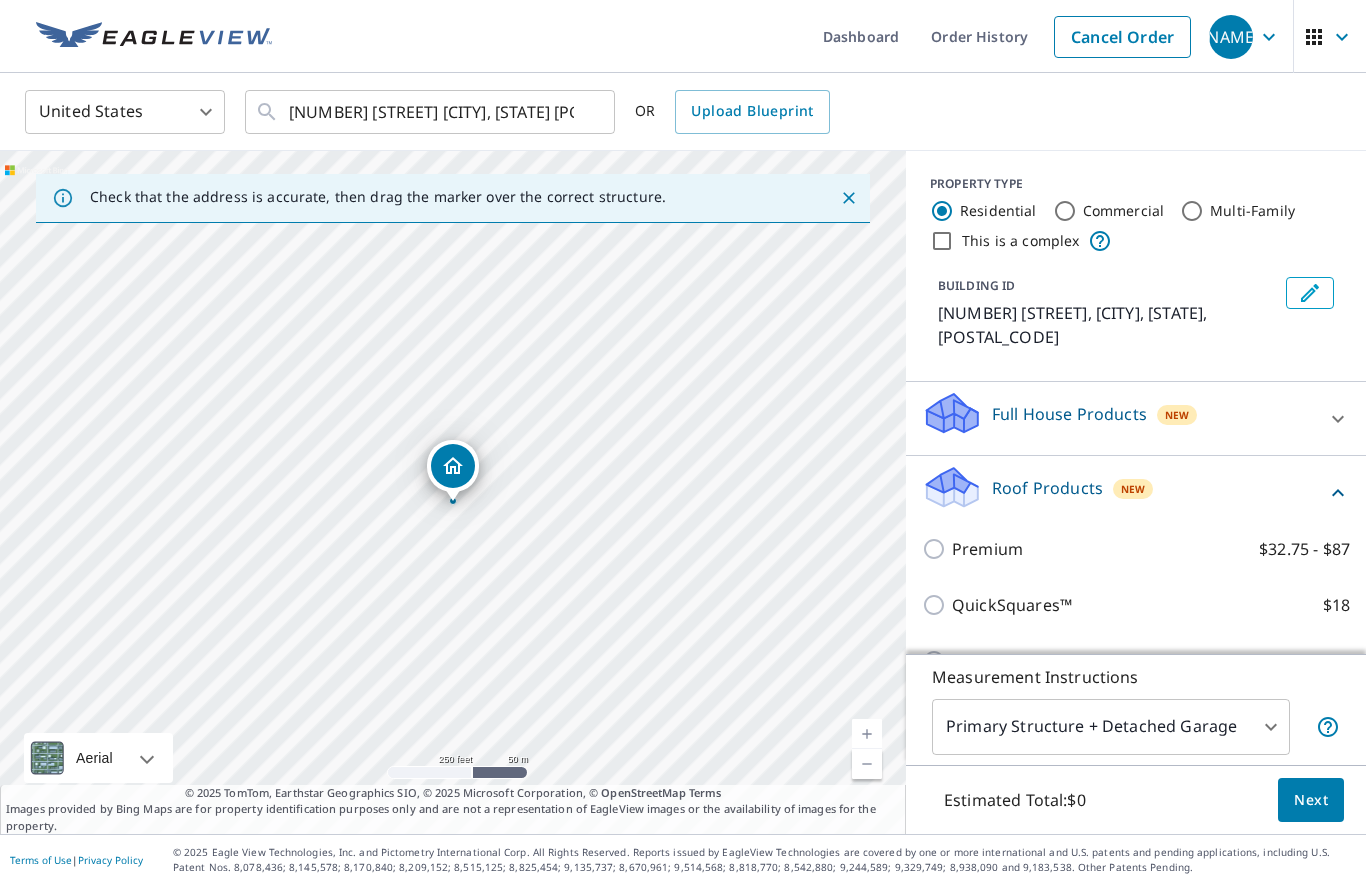click on "QuickSquares™ $18" at bounding box center (937, 605) 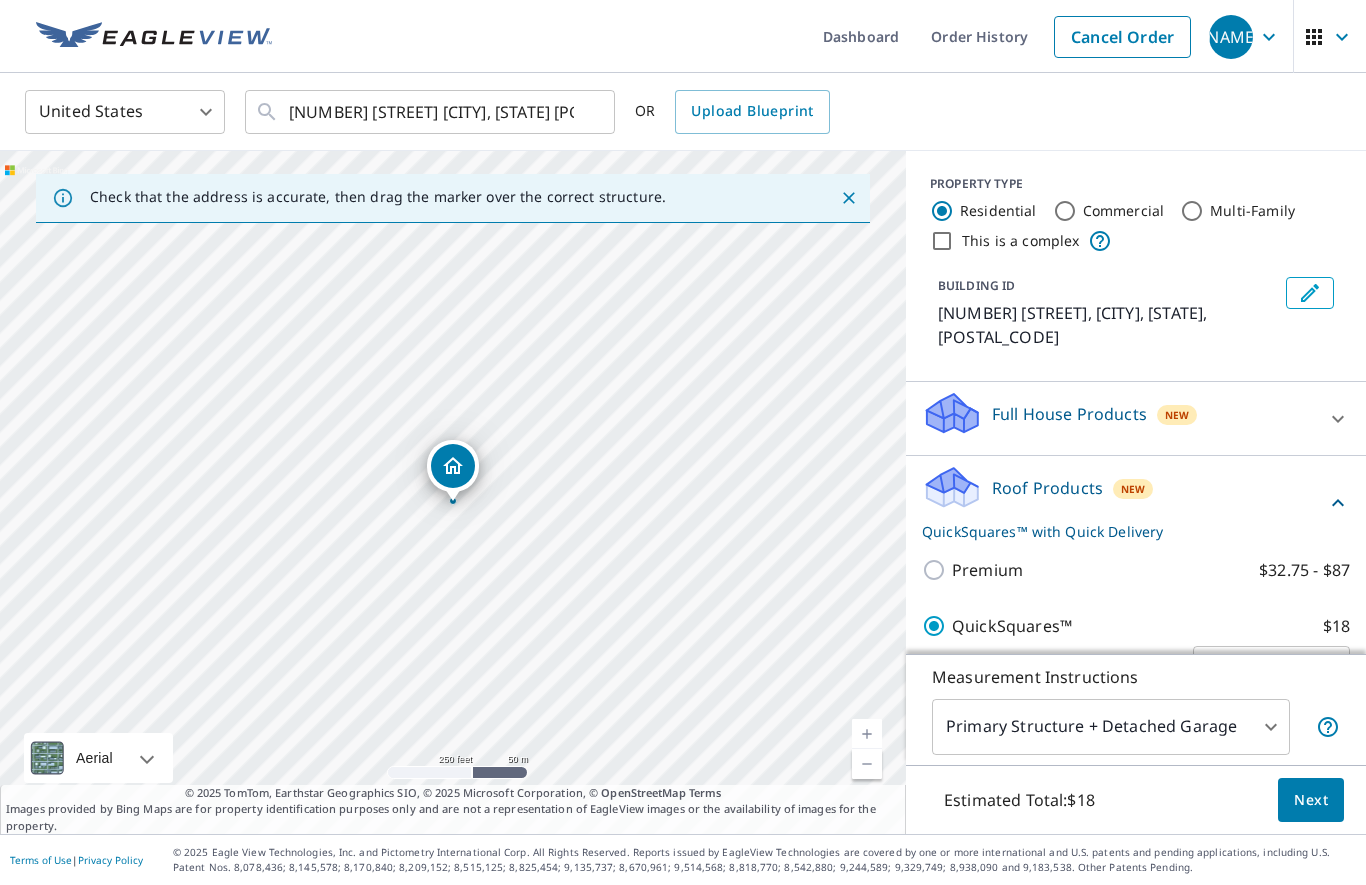 click on "Next" at bounding box center [1311, 800] 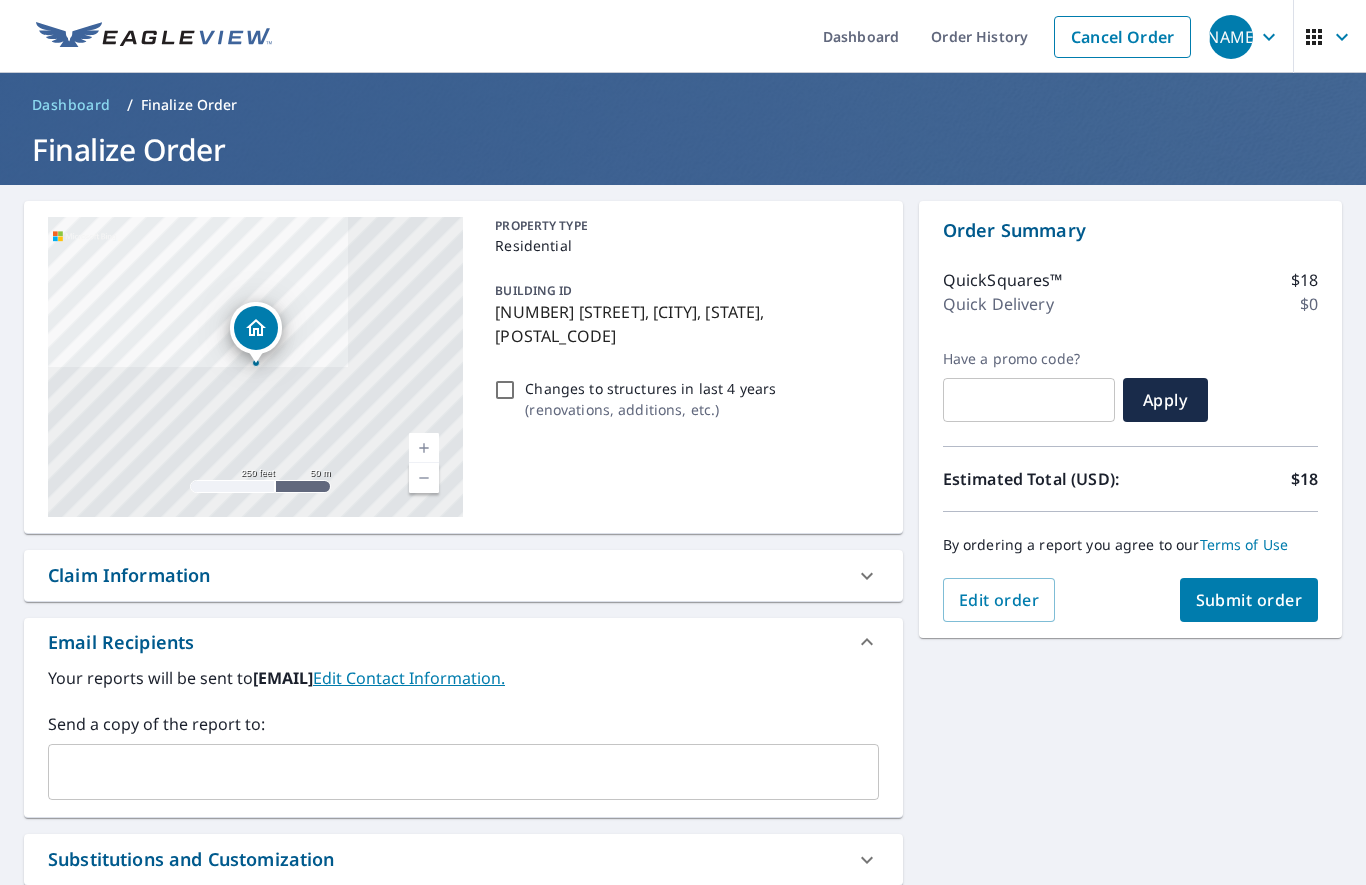 click on "Submit order" at bounding box center [1249, 600] 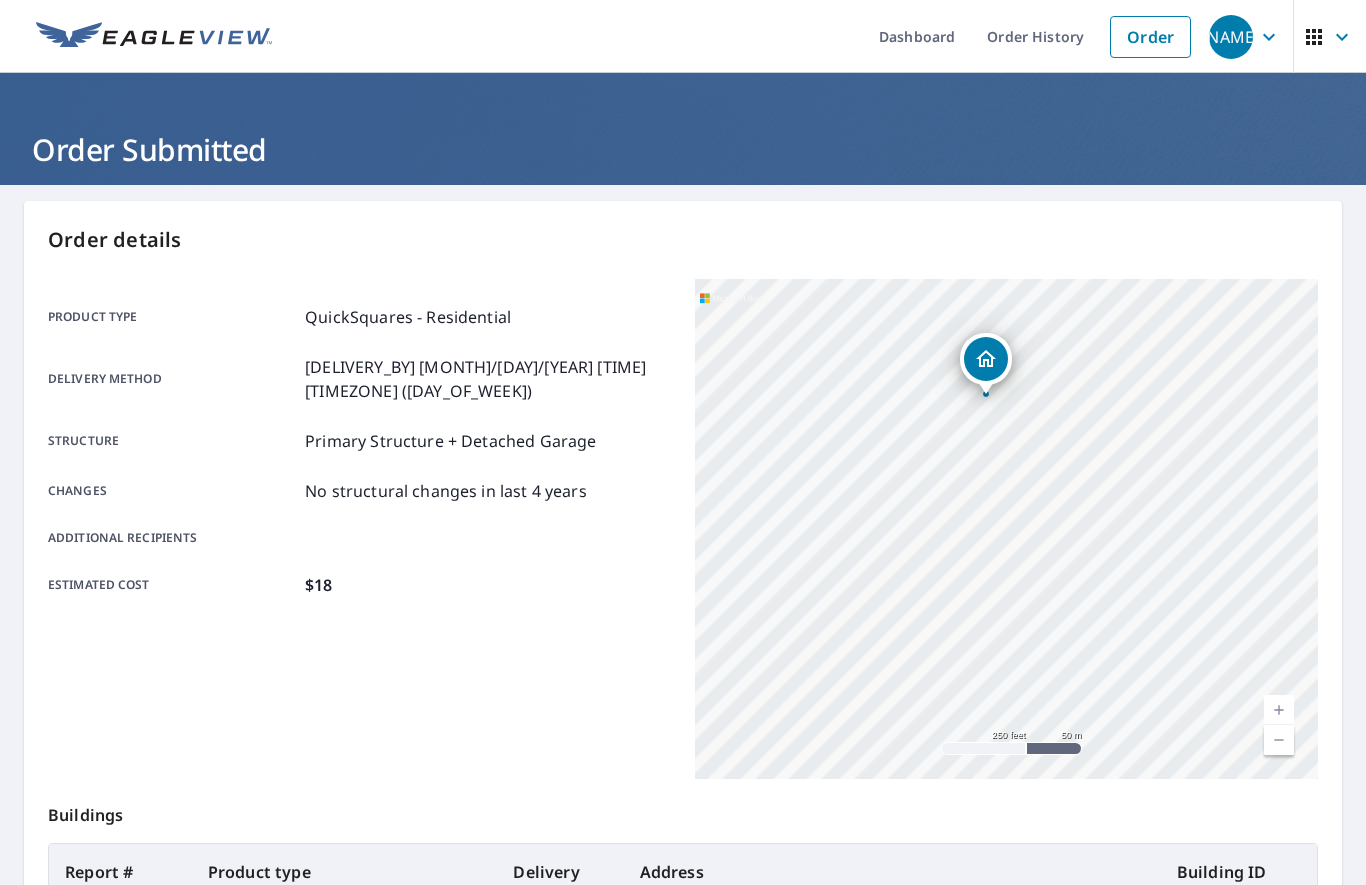 scroll, scrollTop: 0, scrollLeft: 0, axis: both 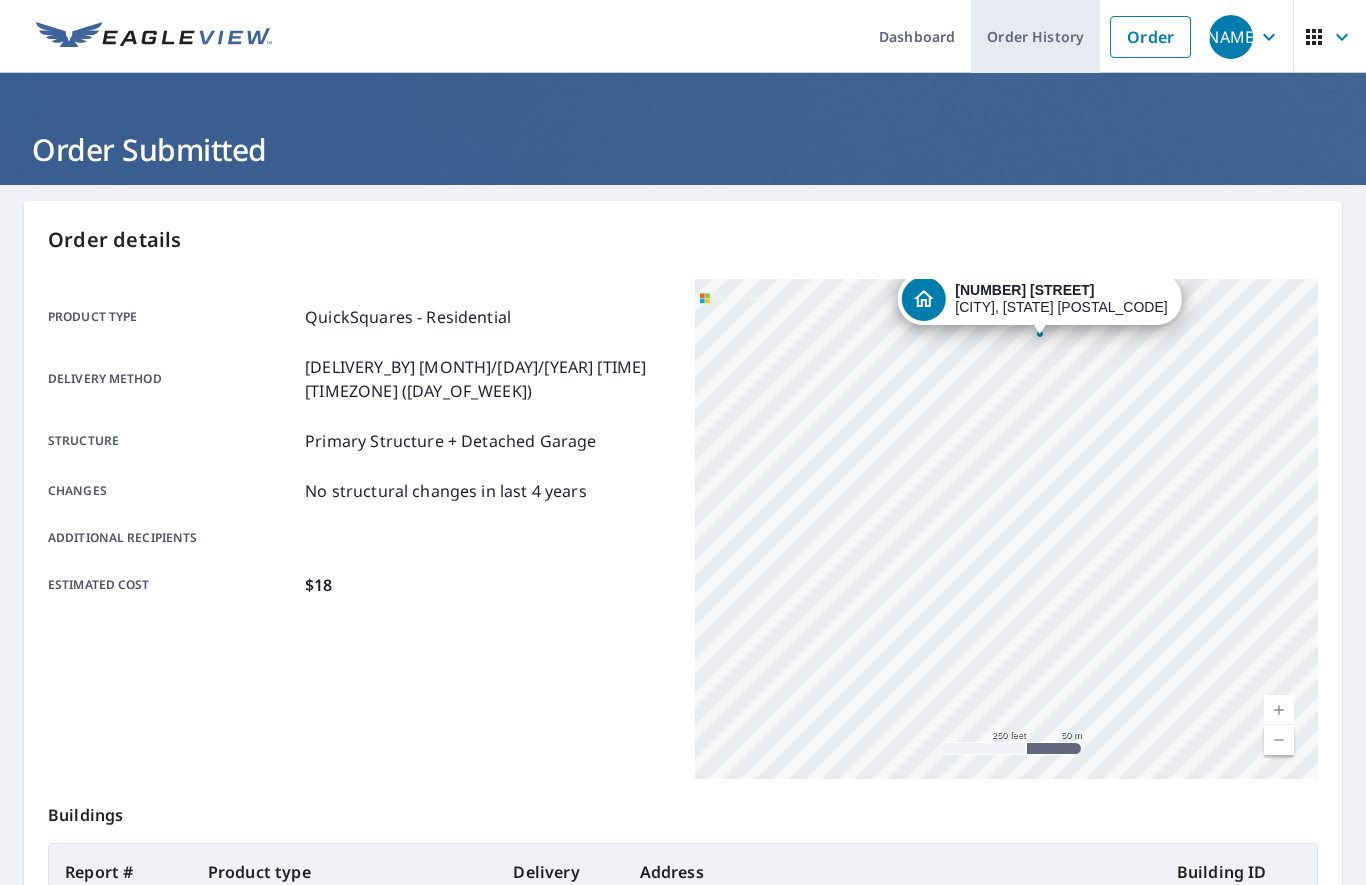 click on "Order History" at bounding box center [1035, 36] 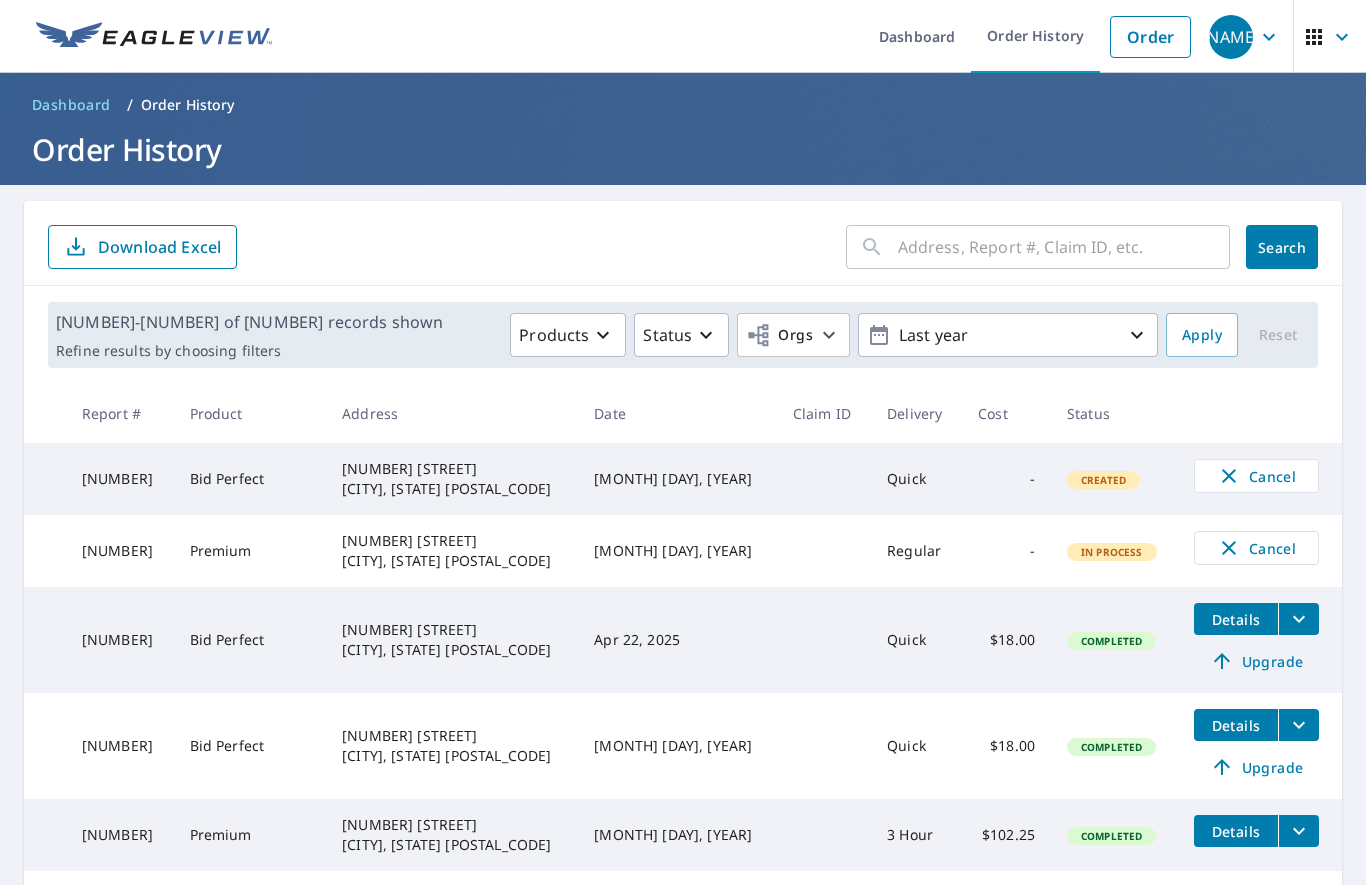 click on "[MONTH] [DAY], [YEAR]" at bounding box center [677, 479] 